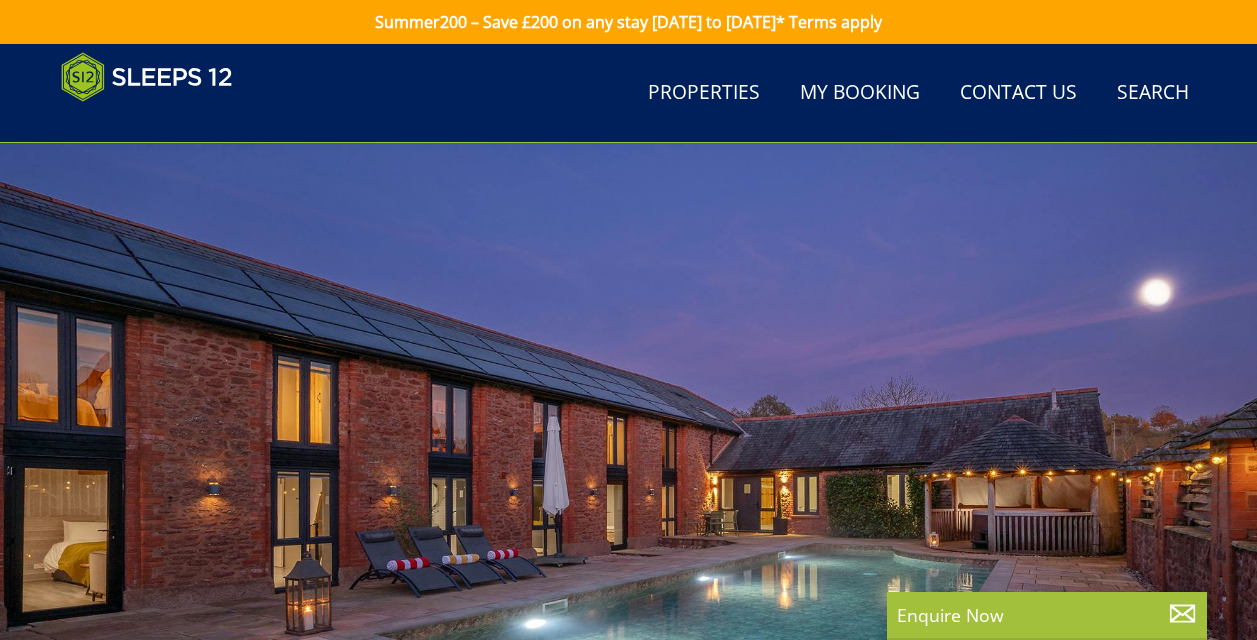 scroll, scrollTop: 499, scrollLeft: 0, axis: vertical 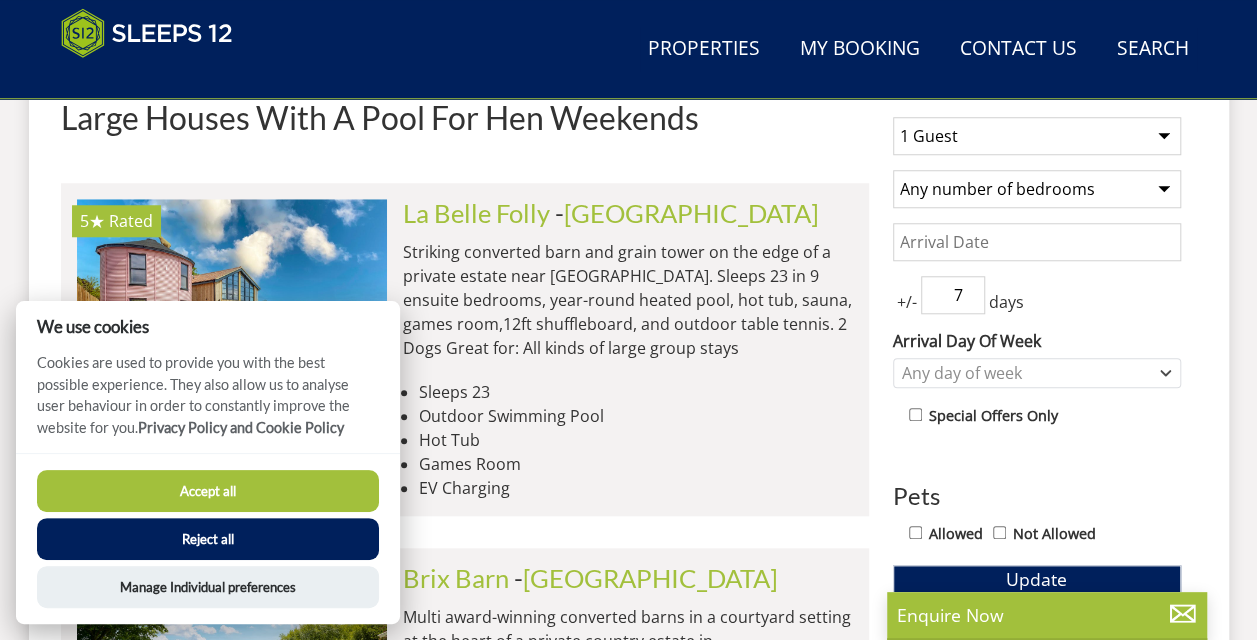 click on "Accept all Reject all Manage Individual preferences" at bounding box center [208, 538] 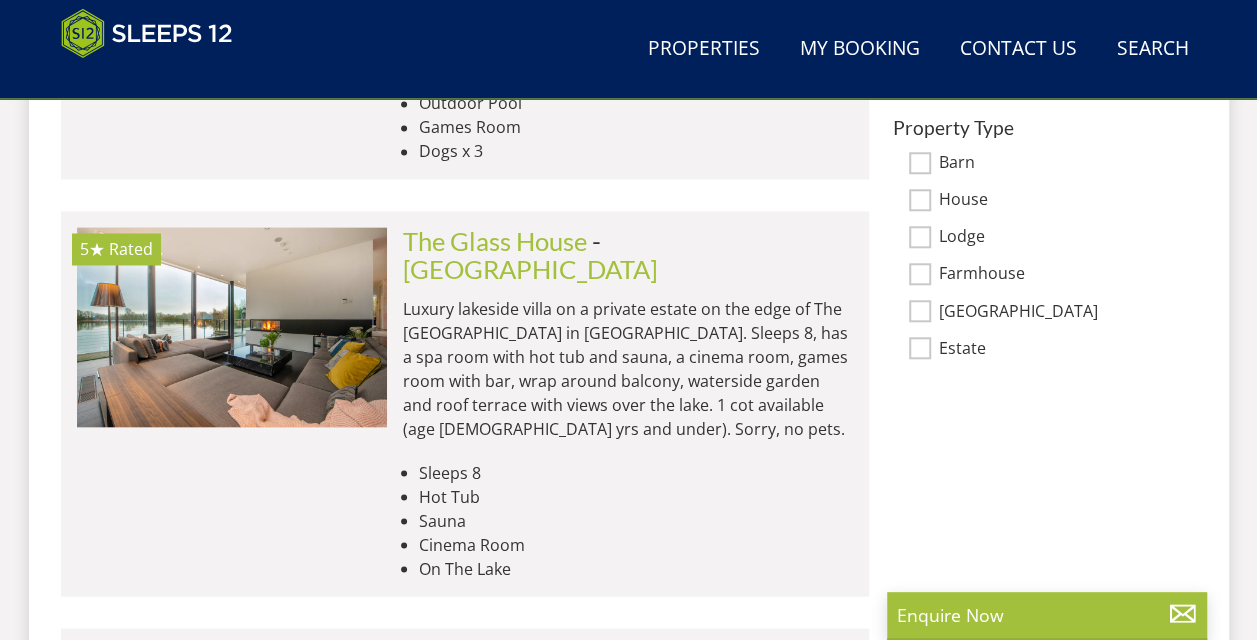 scroll, scrollTop: 1599, scrollLeft: 0, axis: vertical 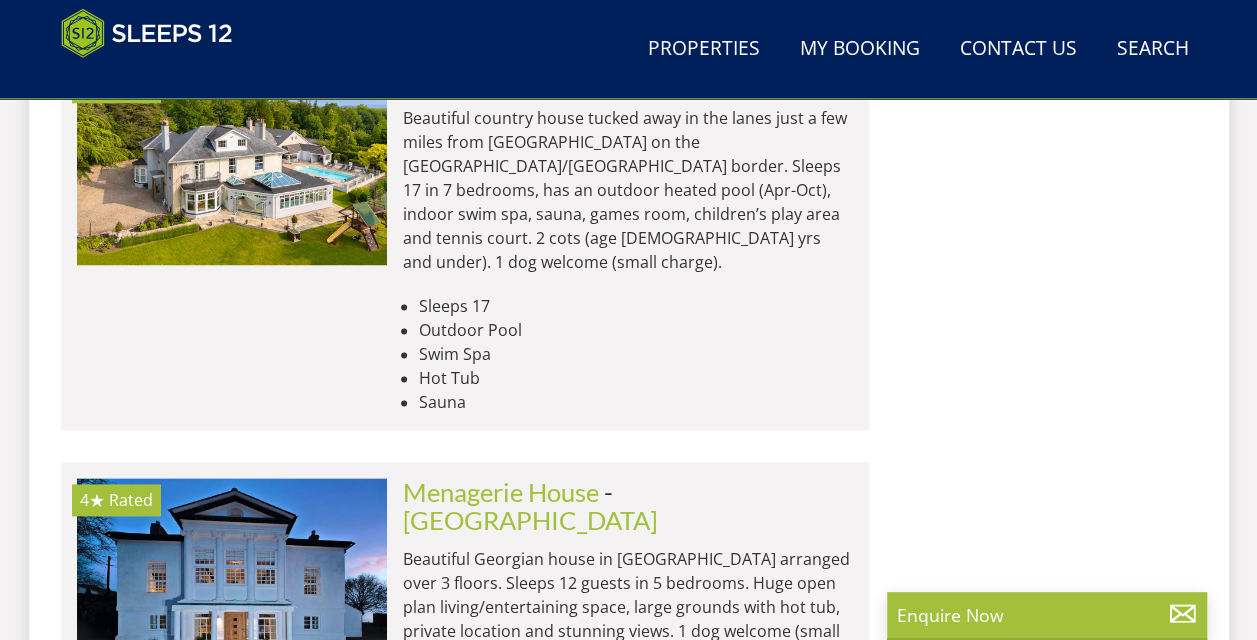 click on "Load More" at bounding box center (465, 850) 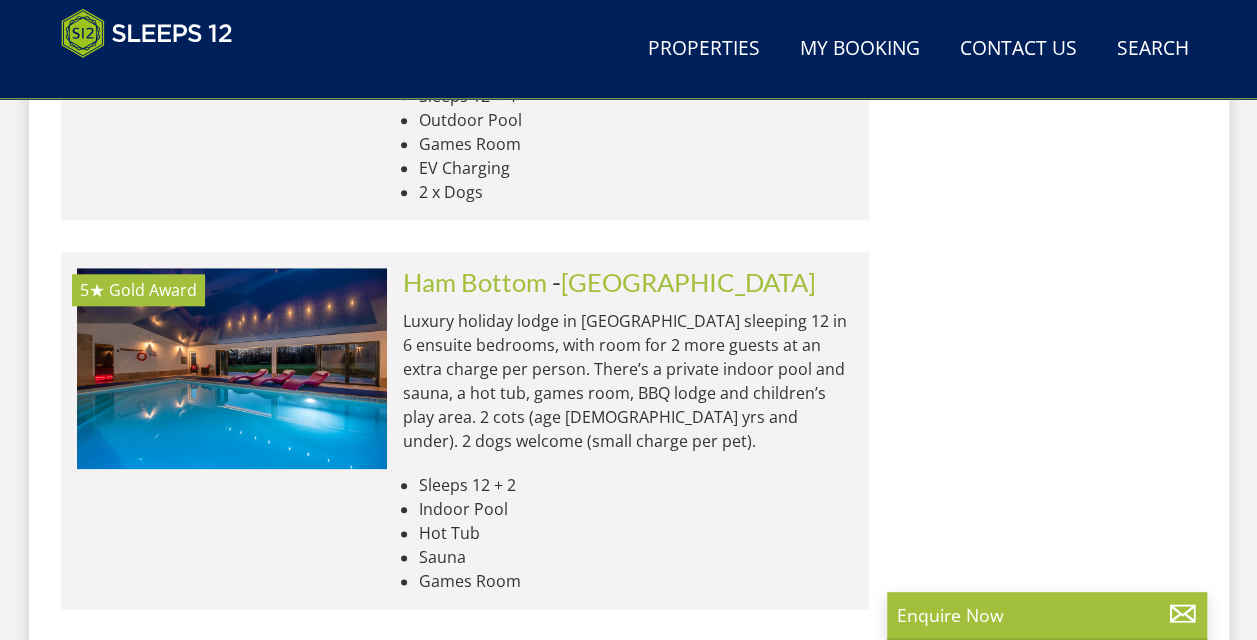 scroll, scrollTop: 12199, scrollLeft: 0, axis: vertical 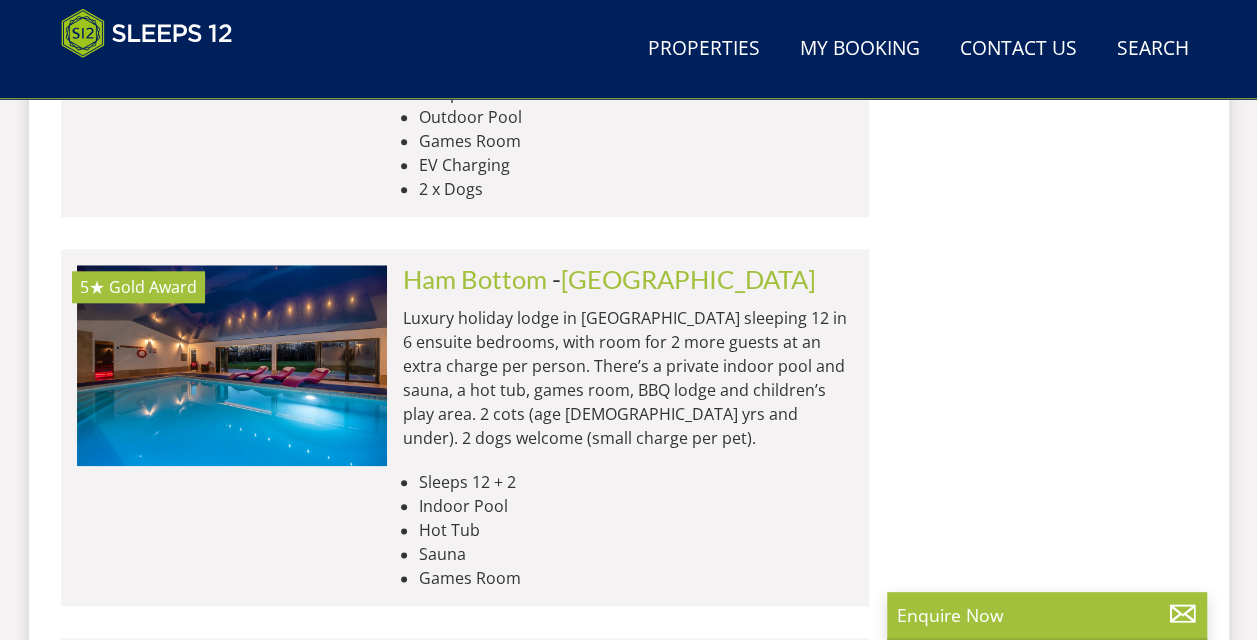 click on "[GEOGRAPHIC_DATA]" at bounding box center (680, 1129) 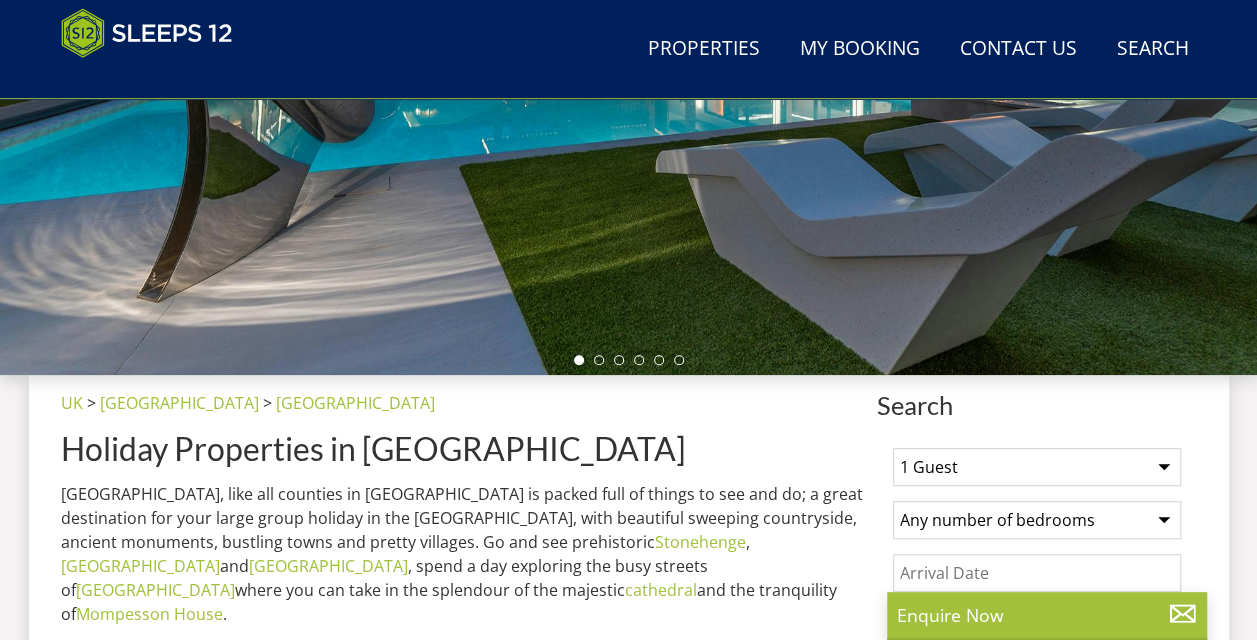 scroll, scrollTop: 700, scrollLeft: 0, axis: vertical 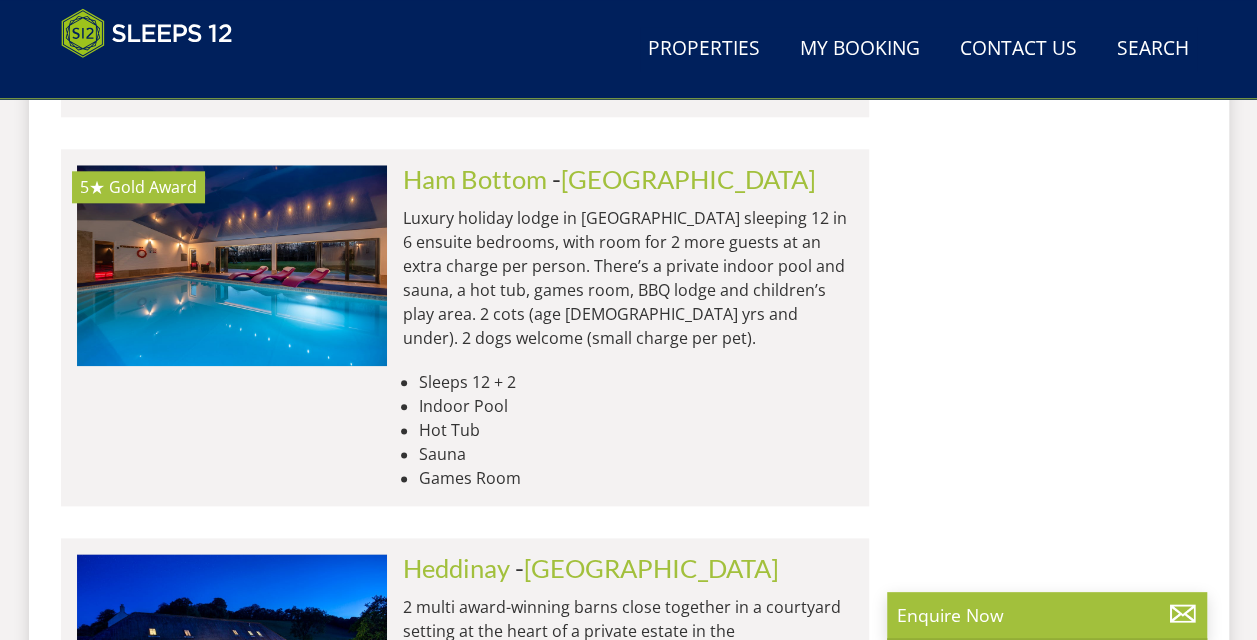 click at bounding box center [232, 1015] 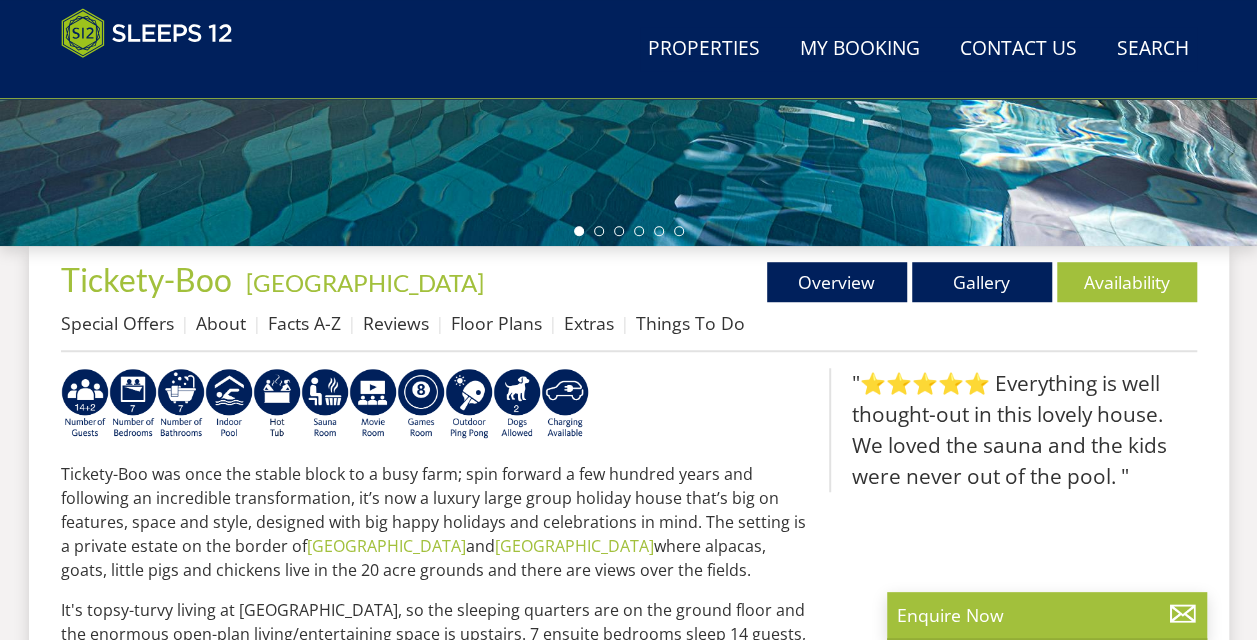scroll, scrollTop: 600, scrollLeft: 0, axis: vertical 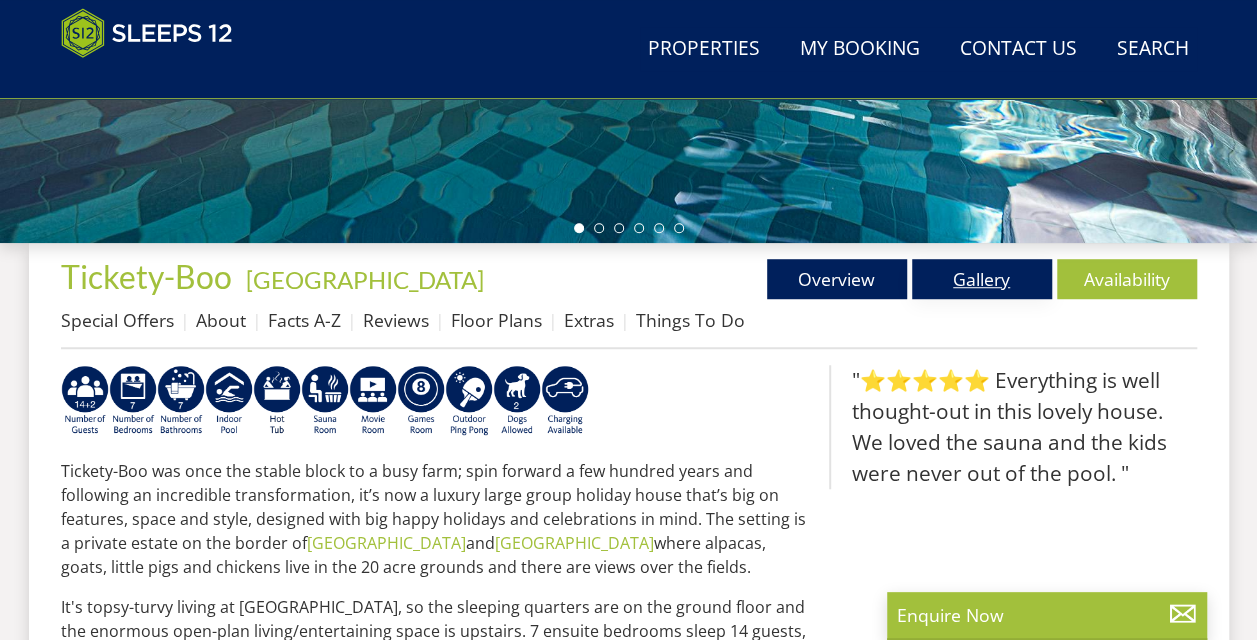 click on "Gallery" at bounding box center (982, 279) 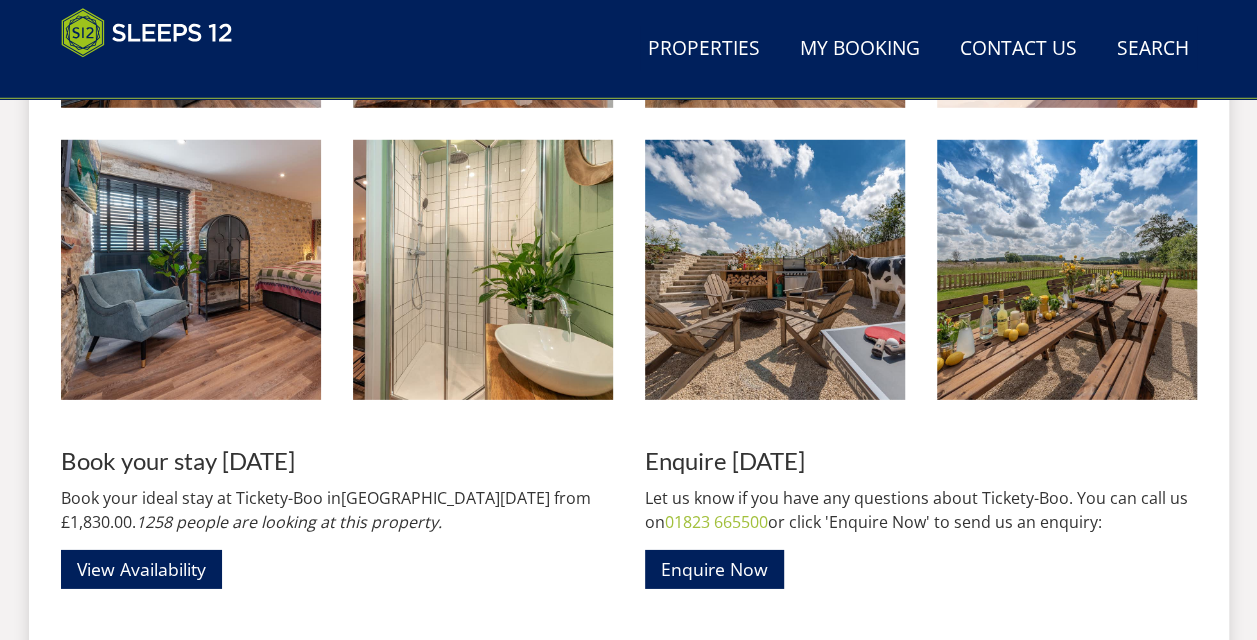 scroll, scrollTop: 2900, scrollLeft: 0, axis: vertical 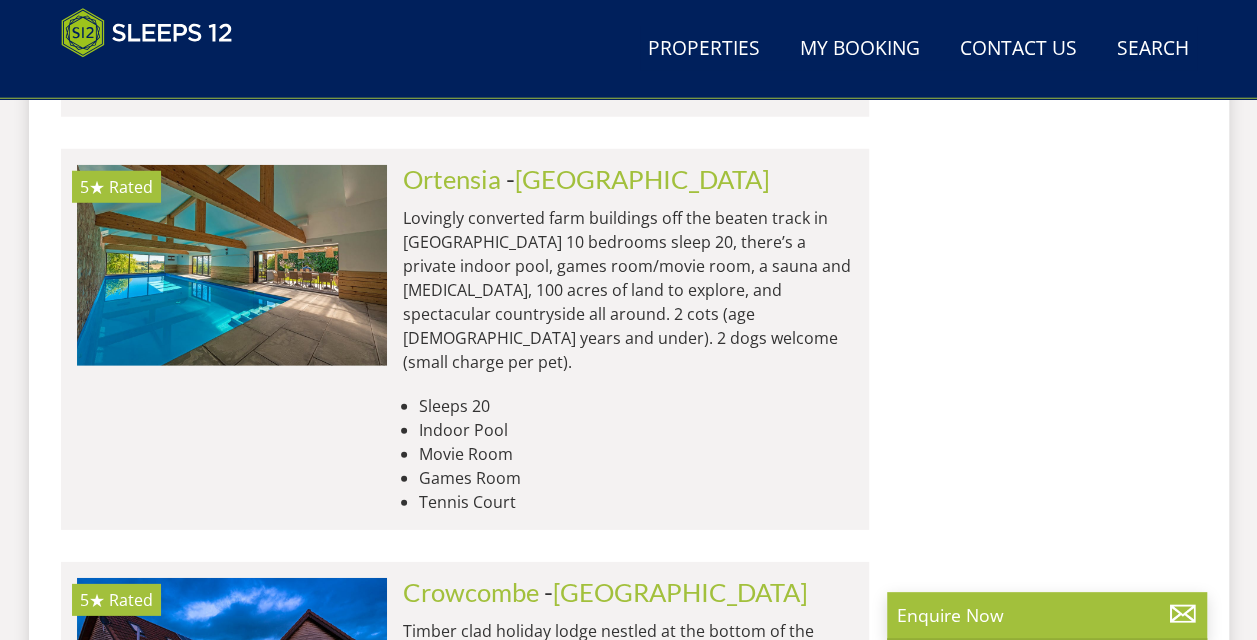click at bounding box center (232, 1015) 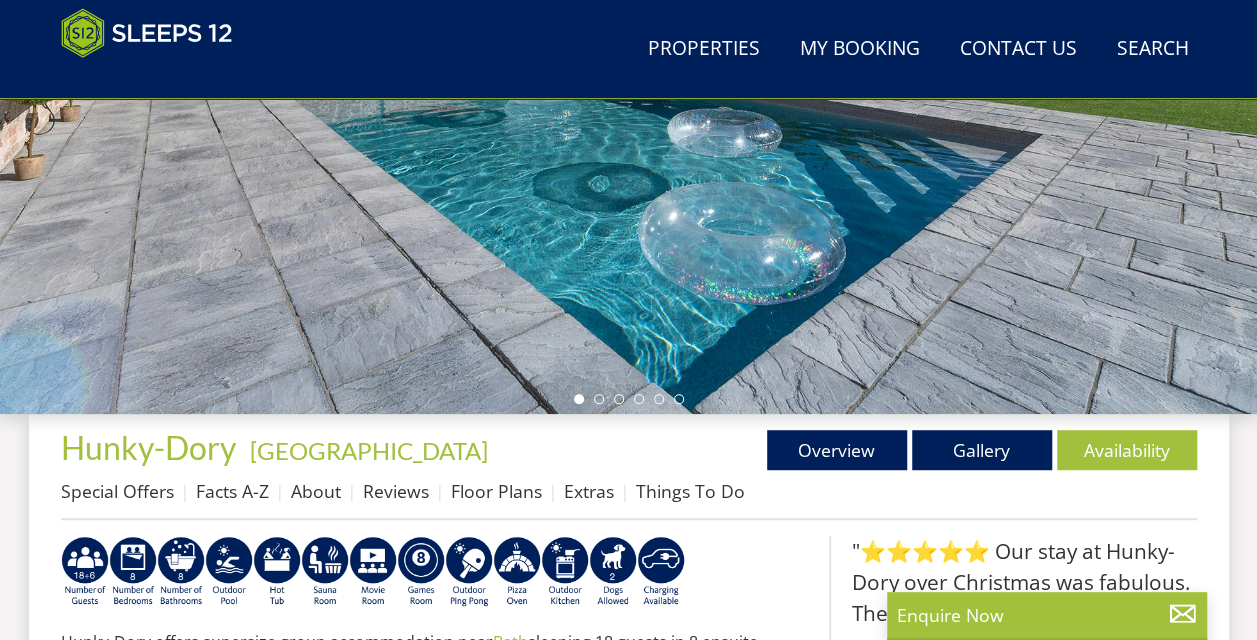 scroll, scrollTop: 500, scrollLeft: 0, axis: vertical 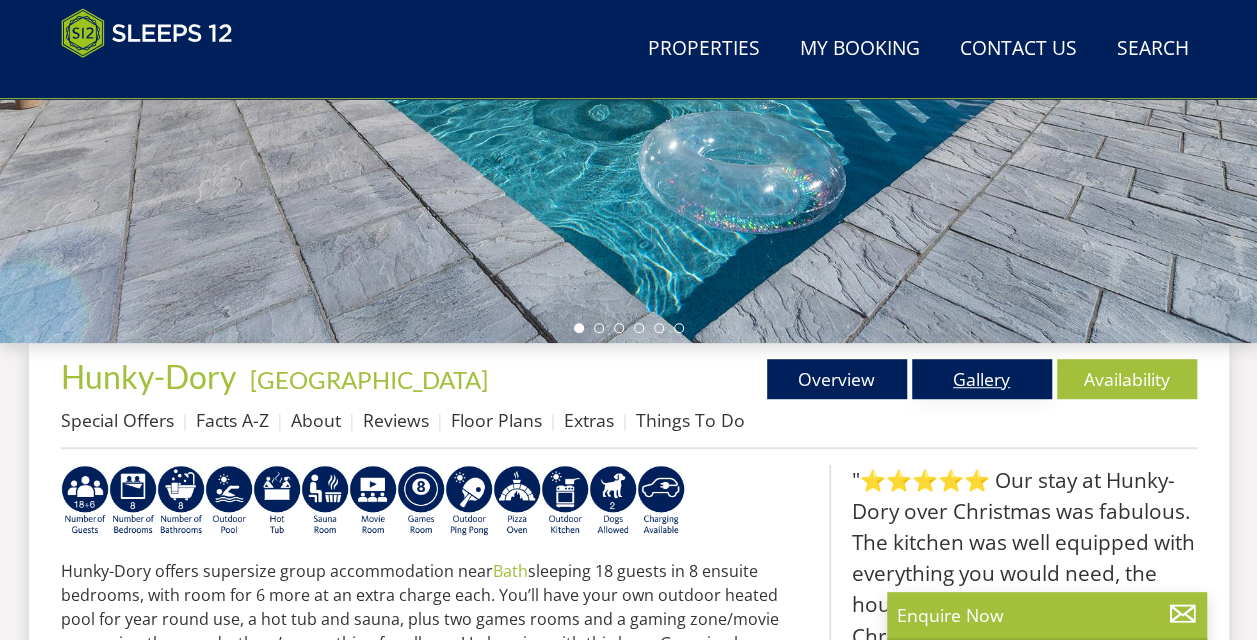 click on "Gallery" at bounding box center (982, 379) 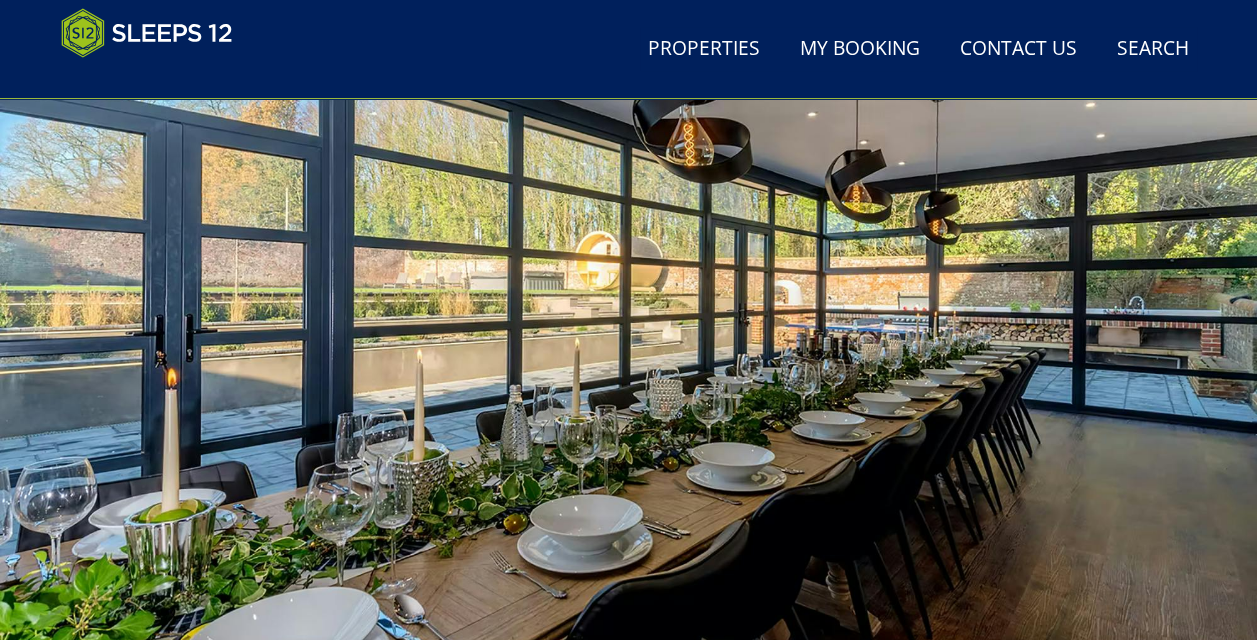 scroll, scrollTop: 200, scrollLeft: 0, axis: vertical 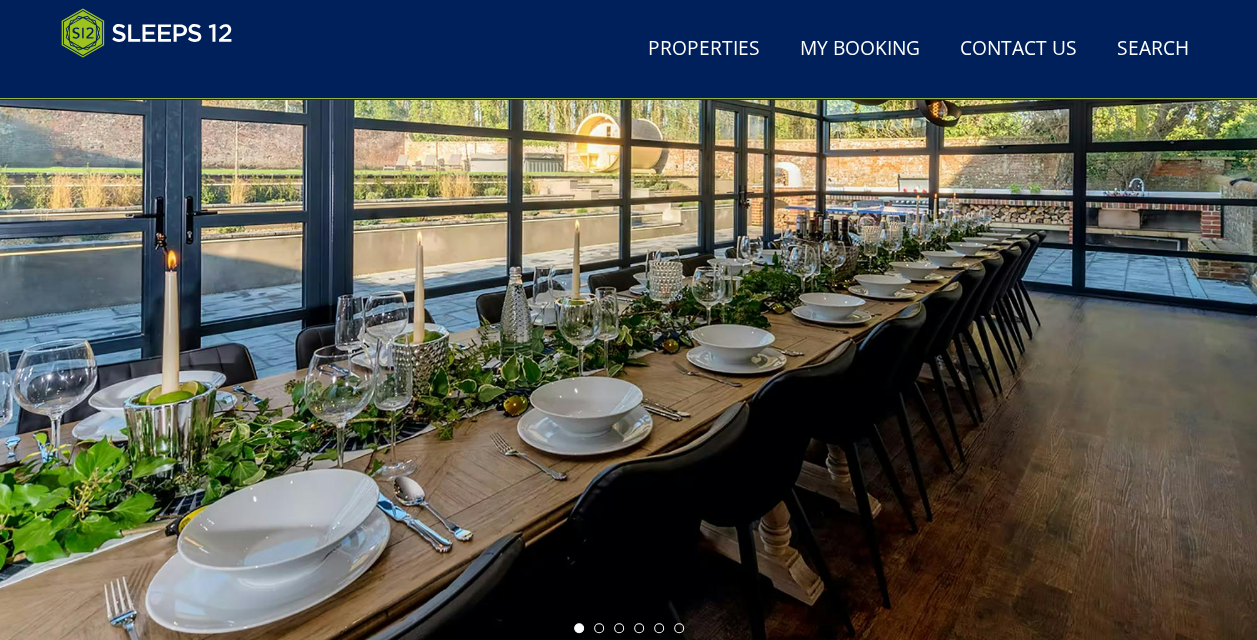 click at bounding box center (628, 293) 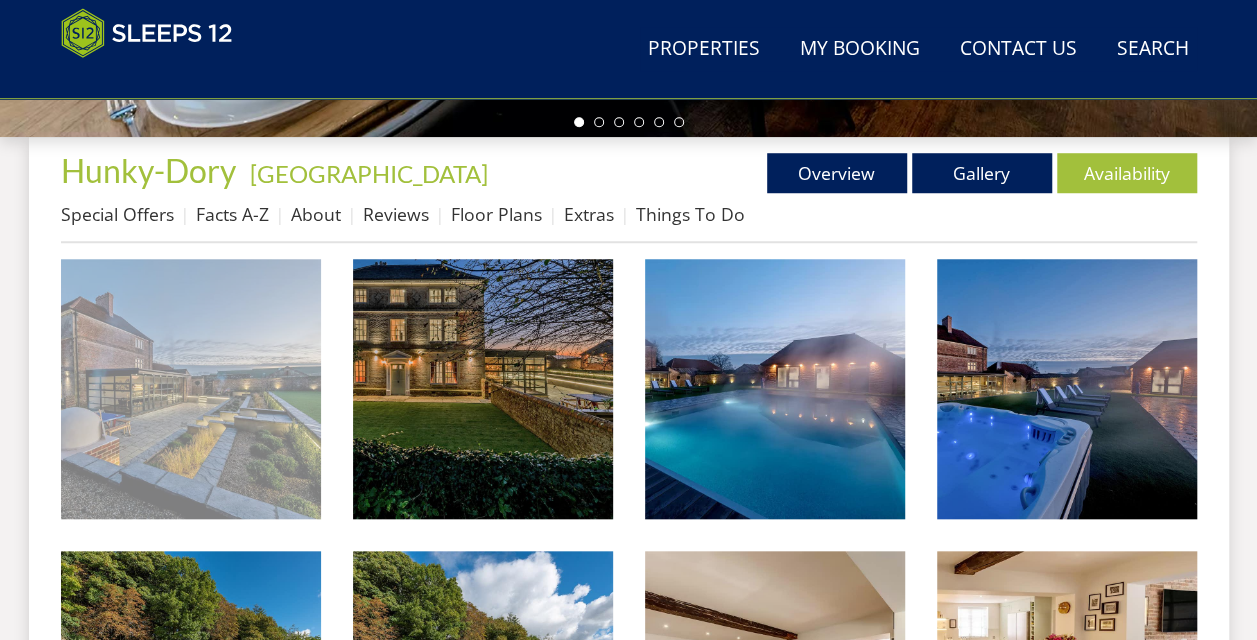 scroll, scrollTop: 800, scrollLeft: 0, axis: vertical 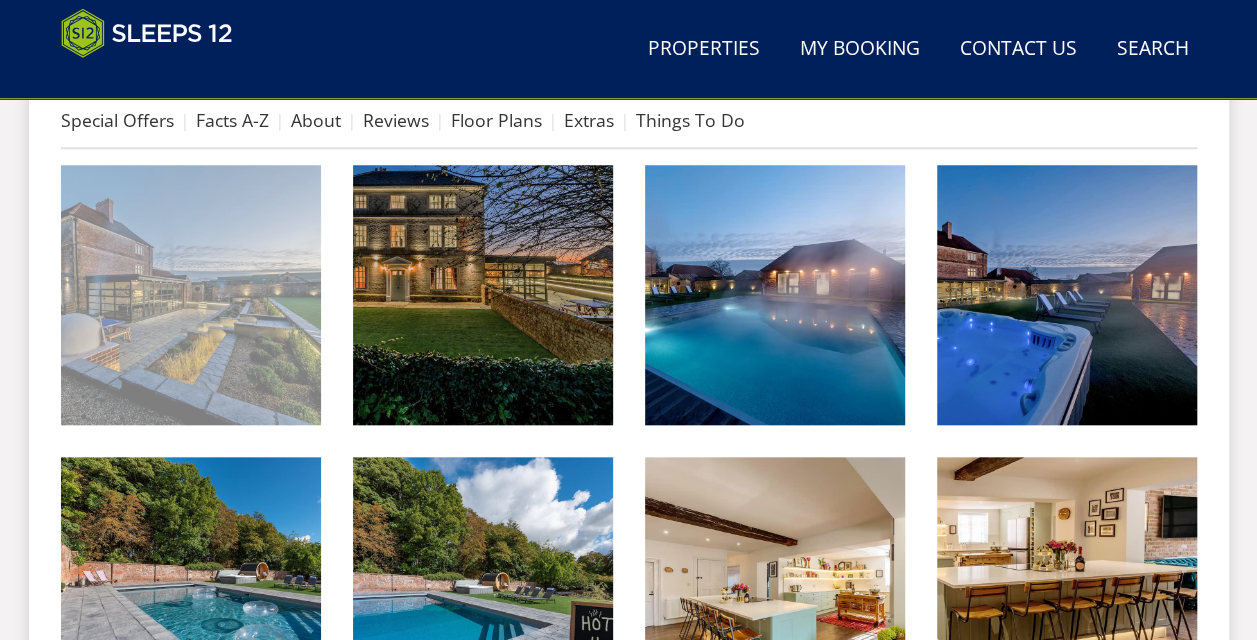 click at bounding box center (191, 295) 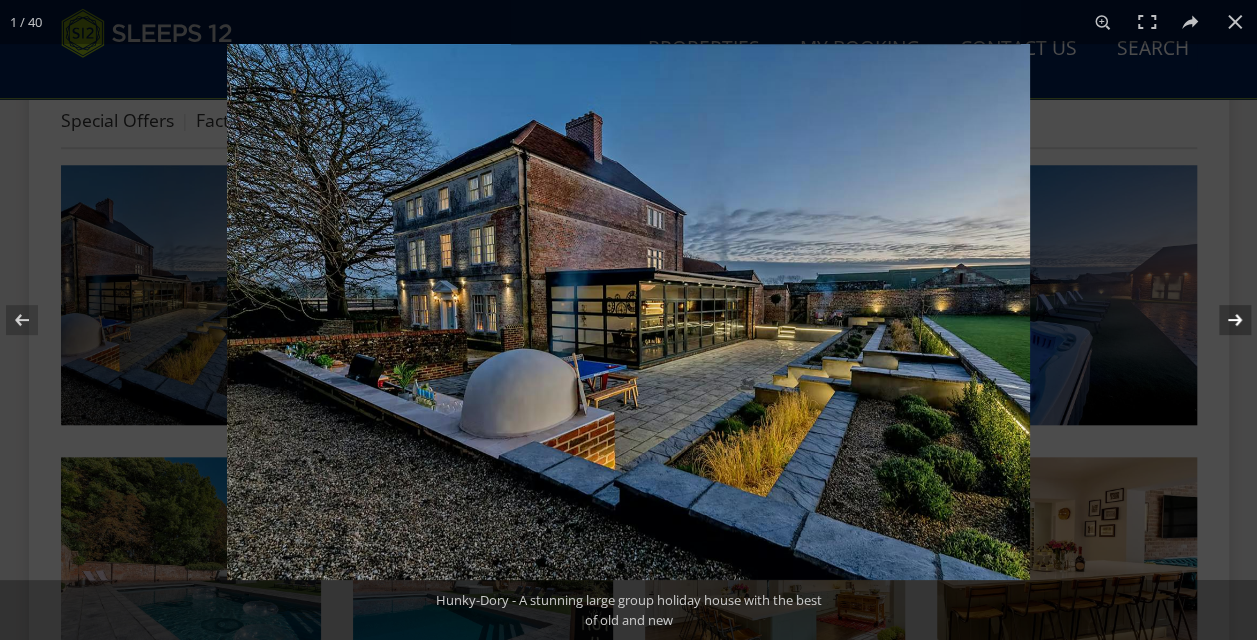 click at bounding box center (1222, 320) 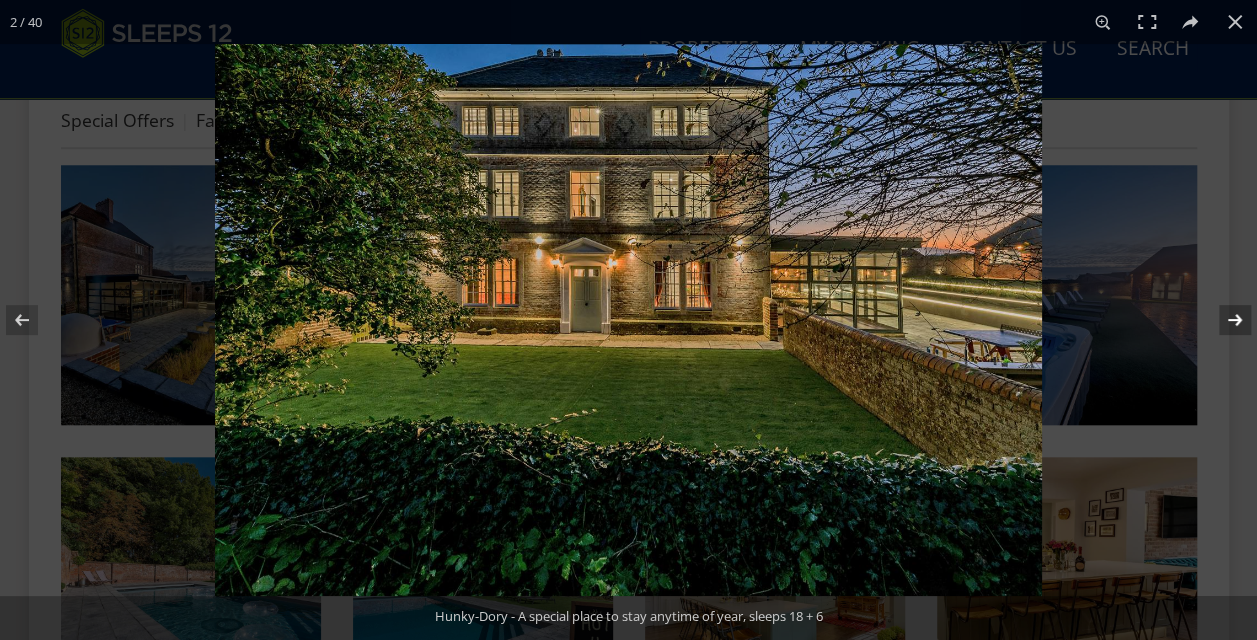 click at bounding box center [1222, 320] 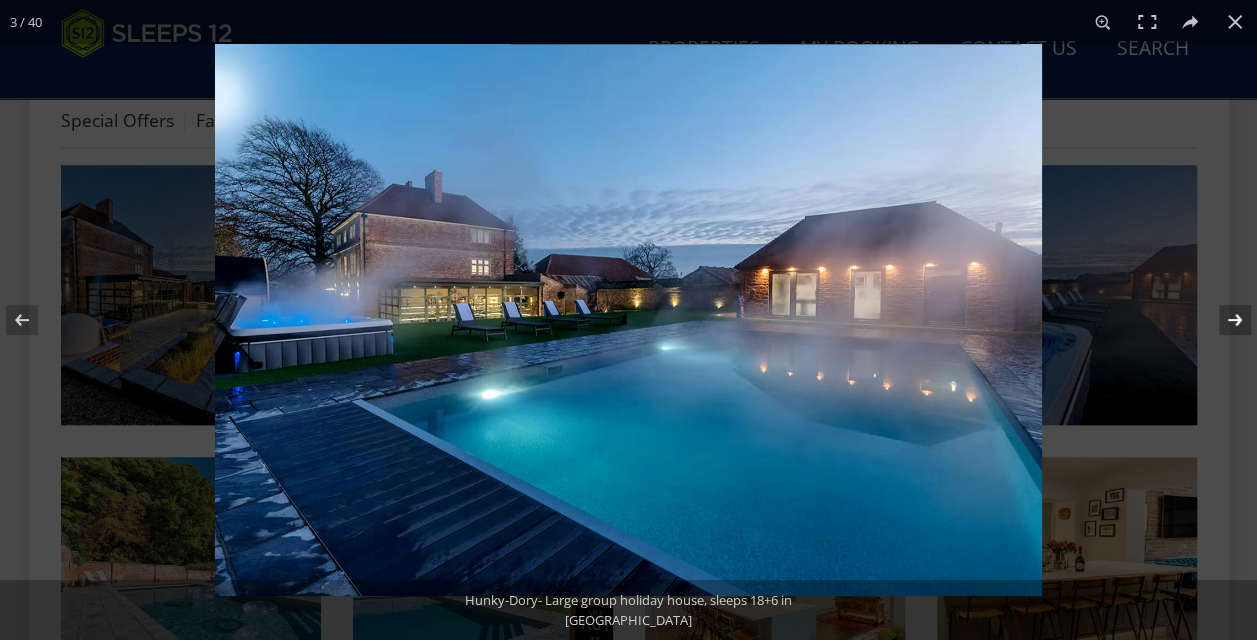 click at bounding box center (1222, 320) 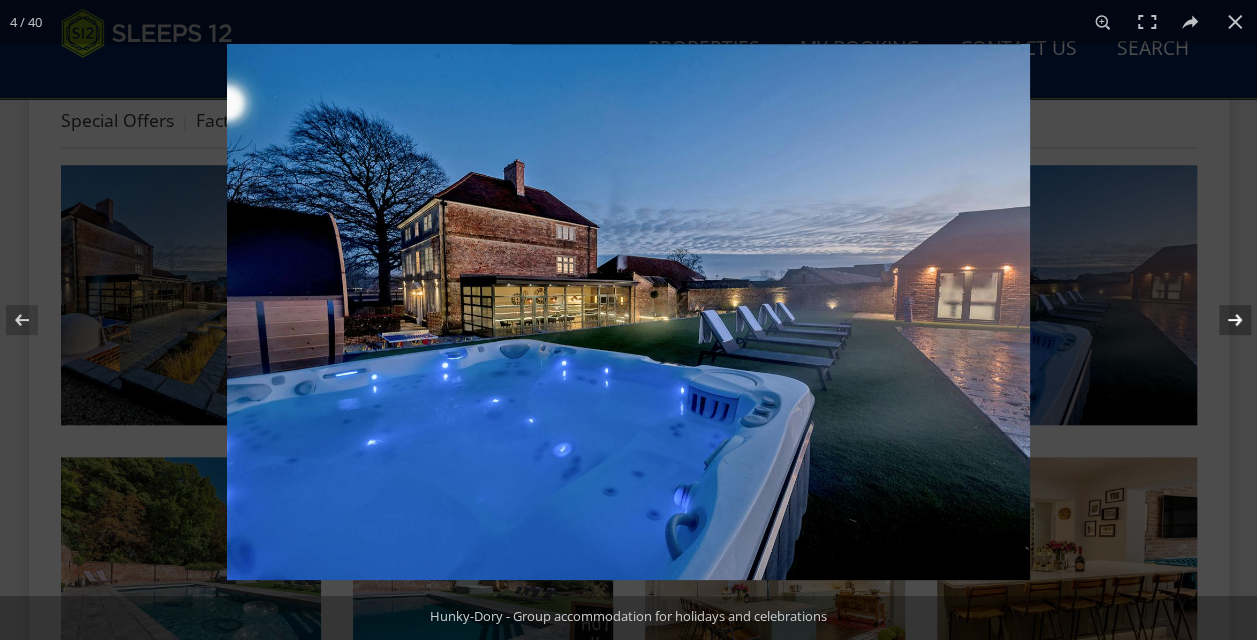 click at bounding box center [1222, 320] 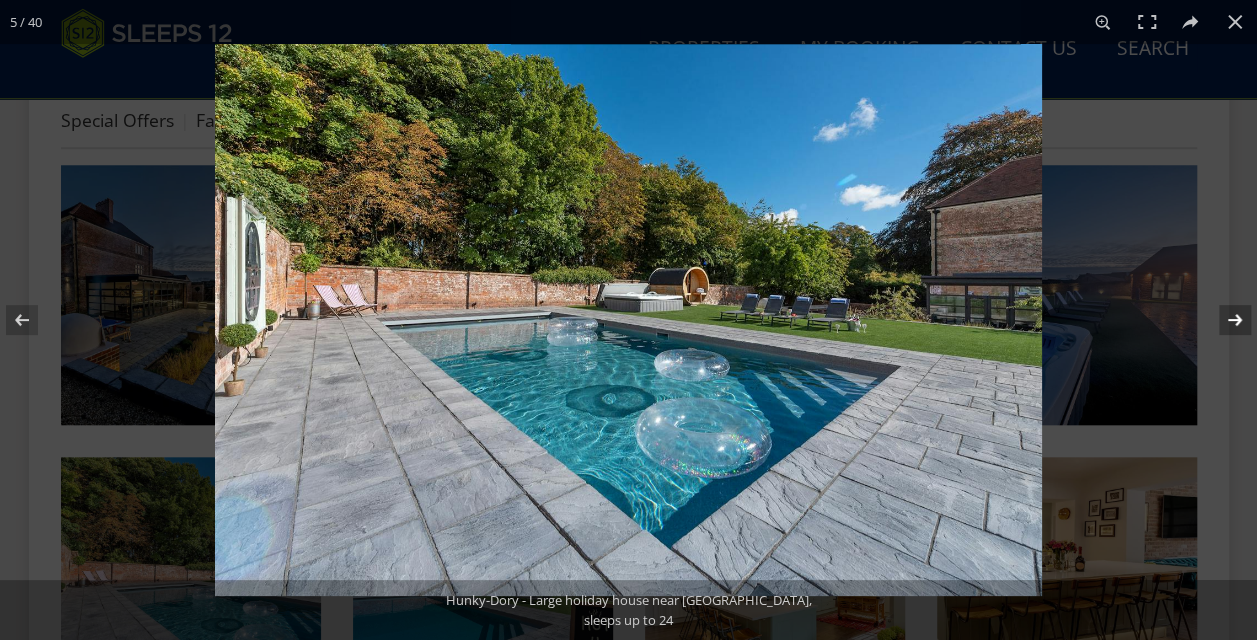 click at bounding box center [1222, 320] 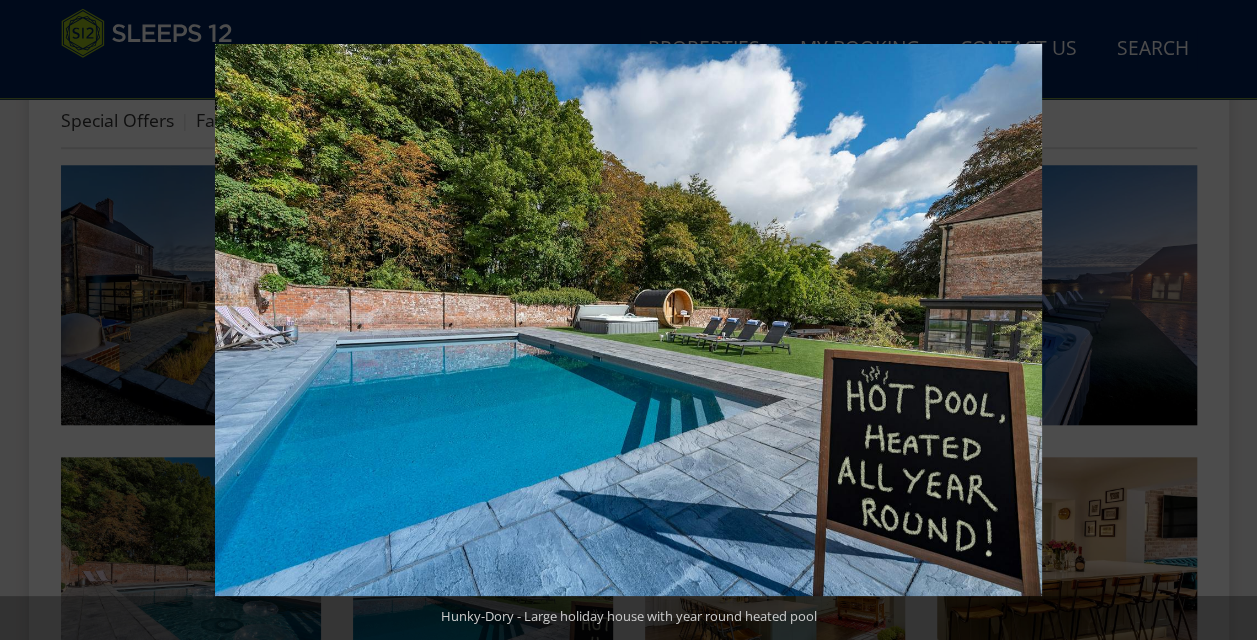 click at bounding box center (1222, 320) 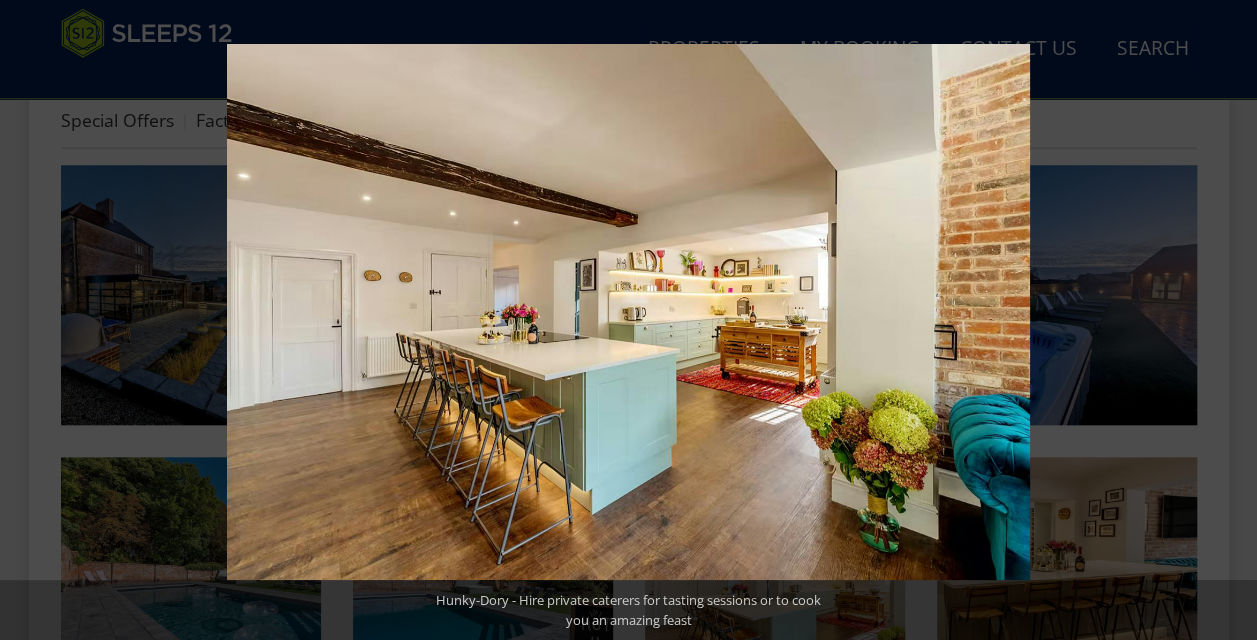 click at bounding box center (1222, 320) 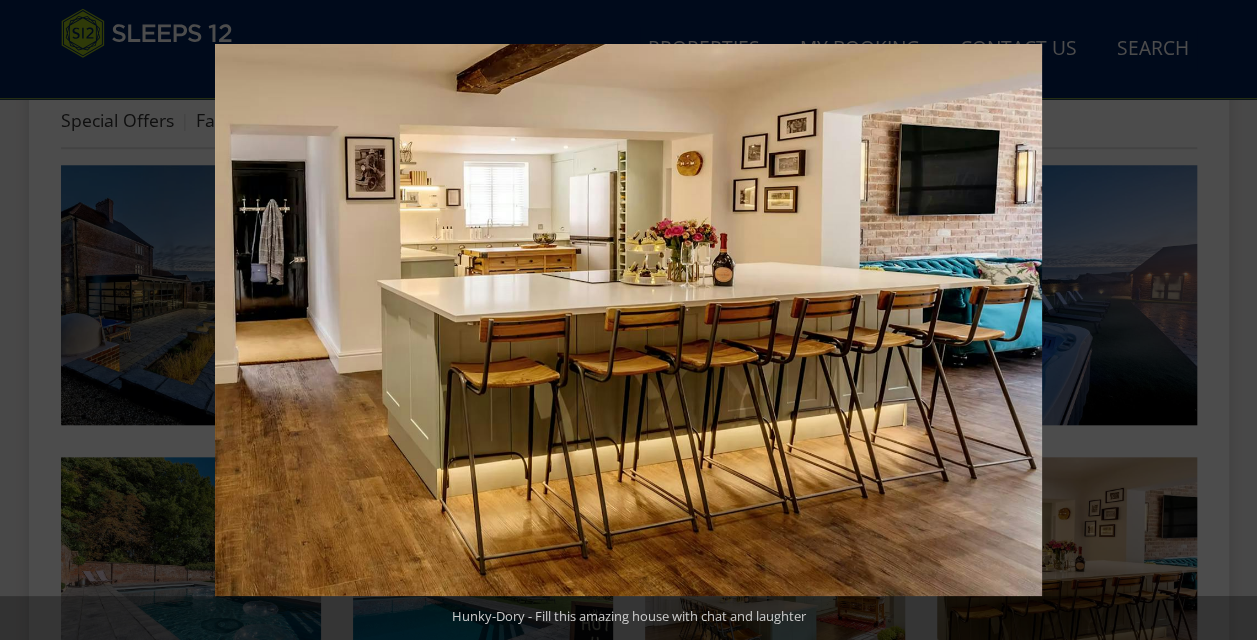 click at bounding box center [1222, 320] 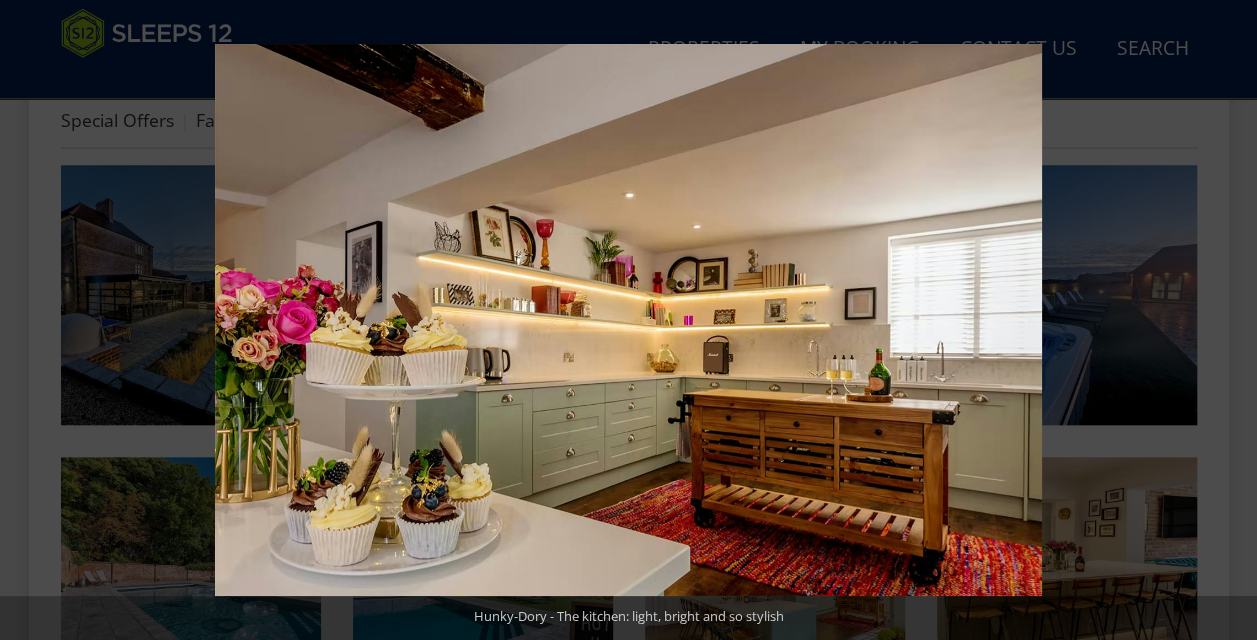 click at bounding box center (1222, 320) 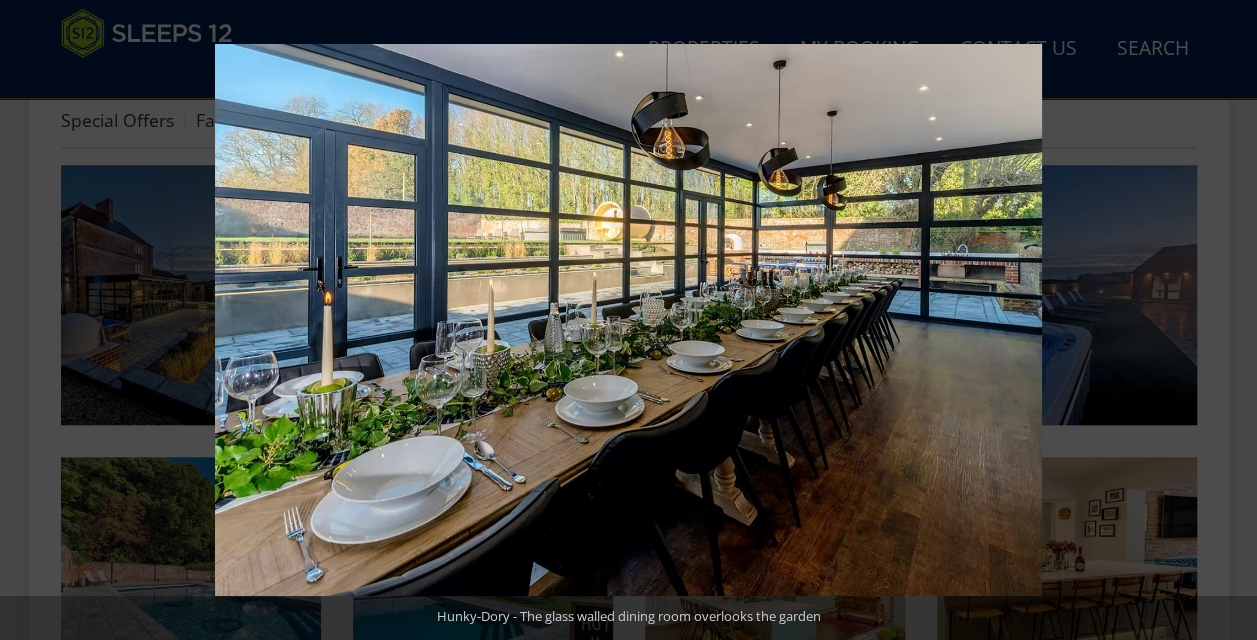 click at bounding box center [1222, 320] 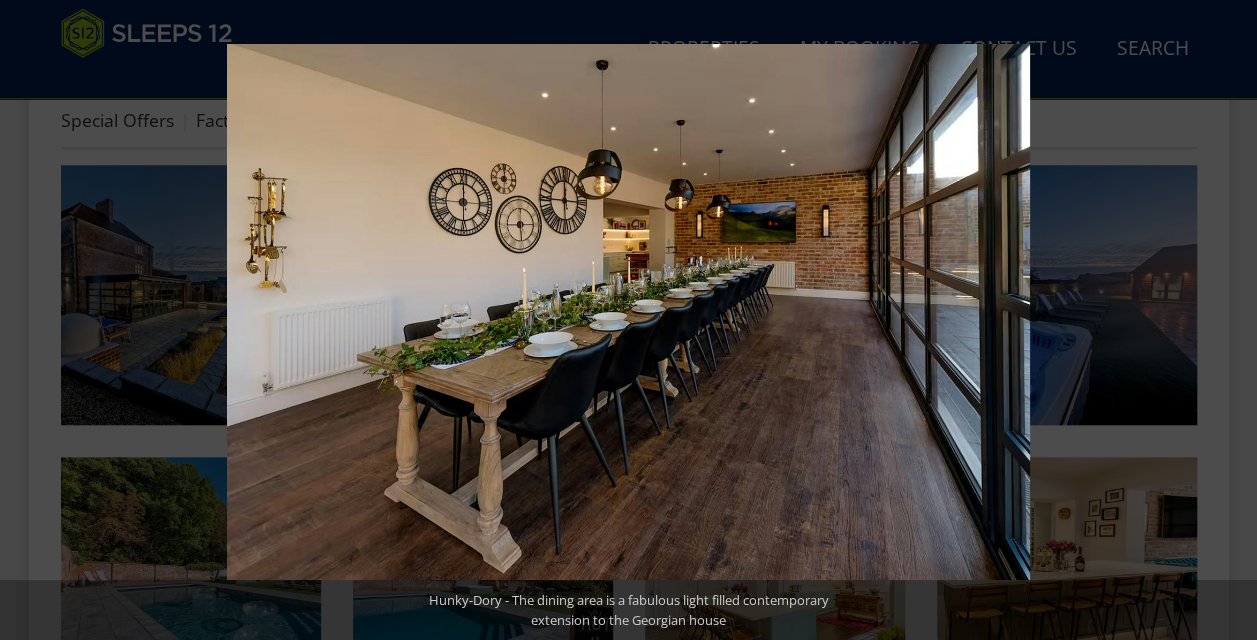 click at bounding box center [1222, 320] 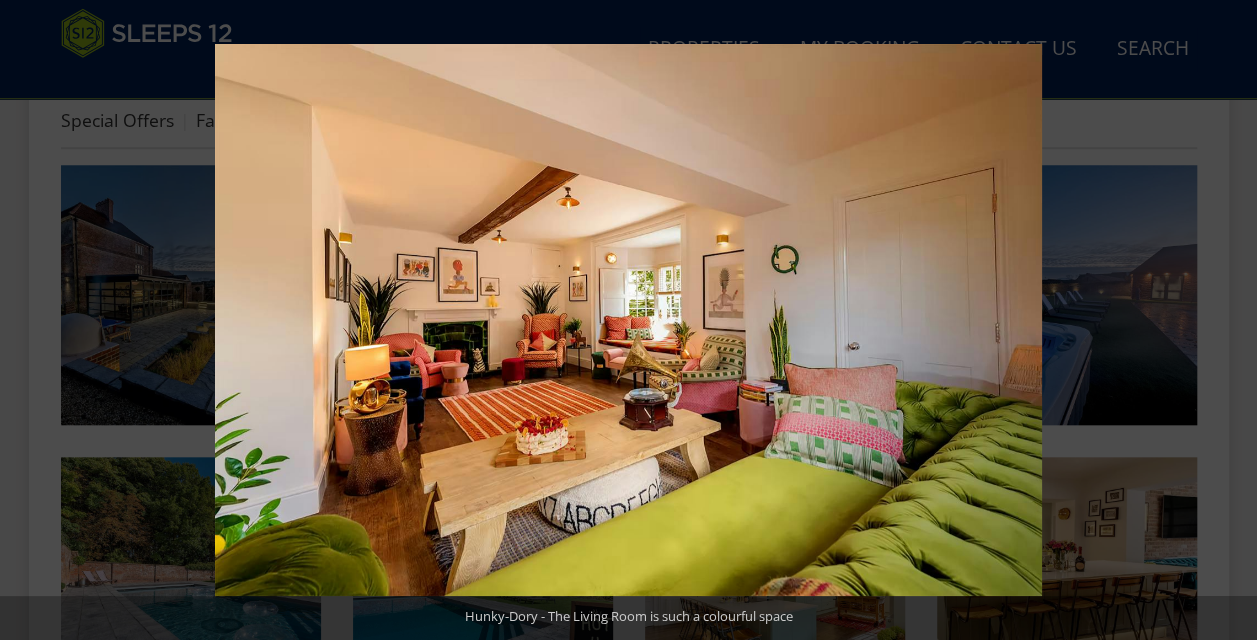 click at bounding box center [1222, 320] 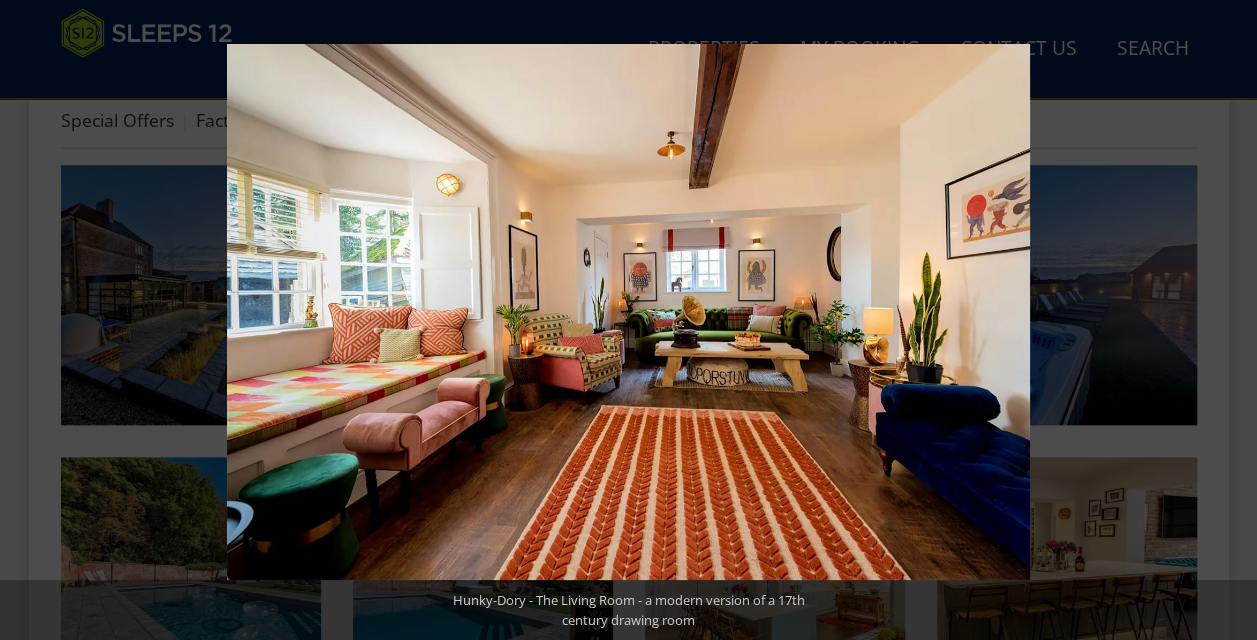 click at bounding box center (1222, 320) 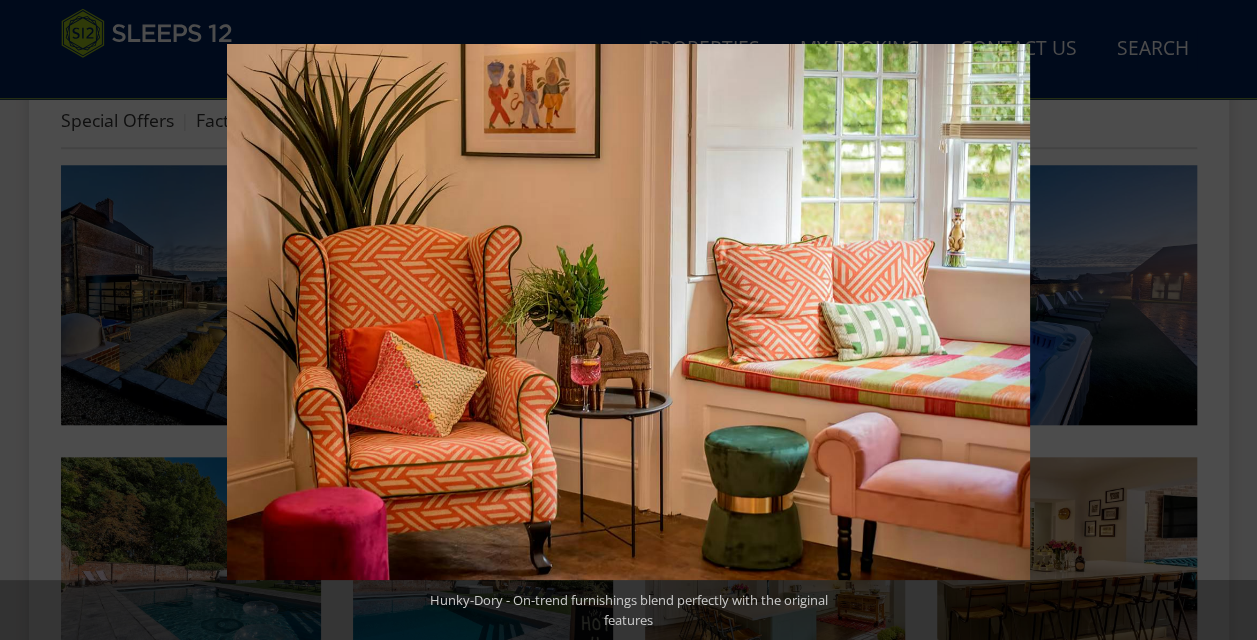 click at bounding box center (1222, 320) 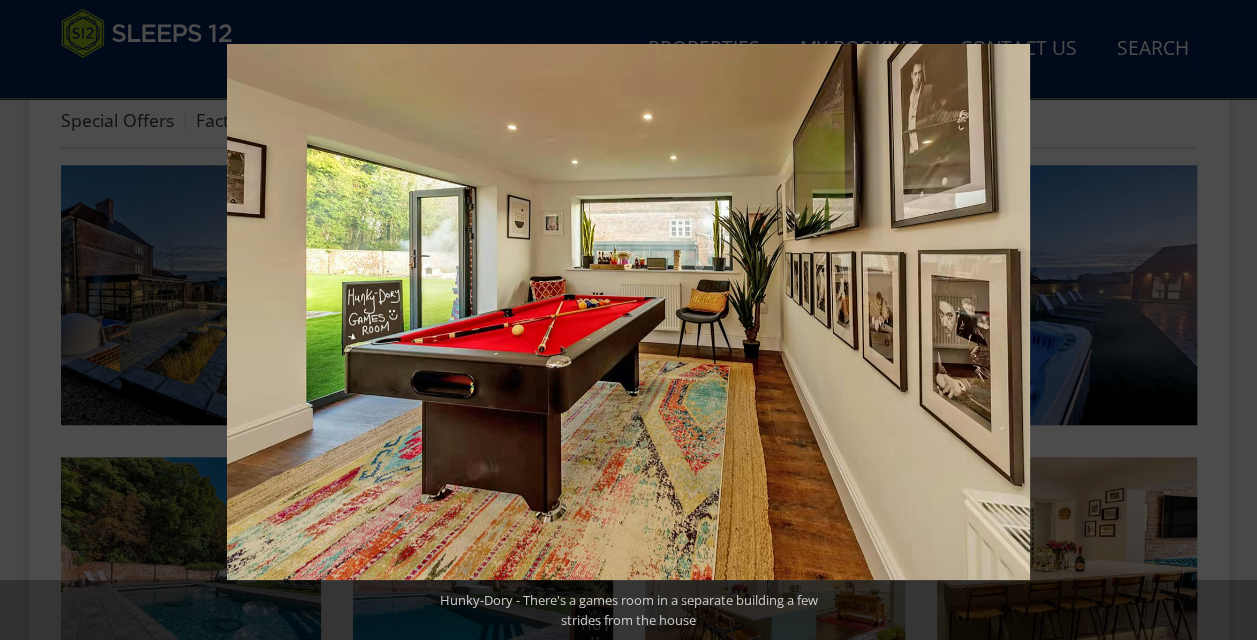 click at bounding box center [1222, 320] 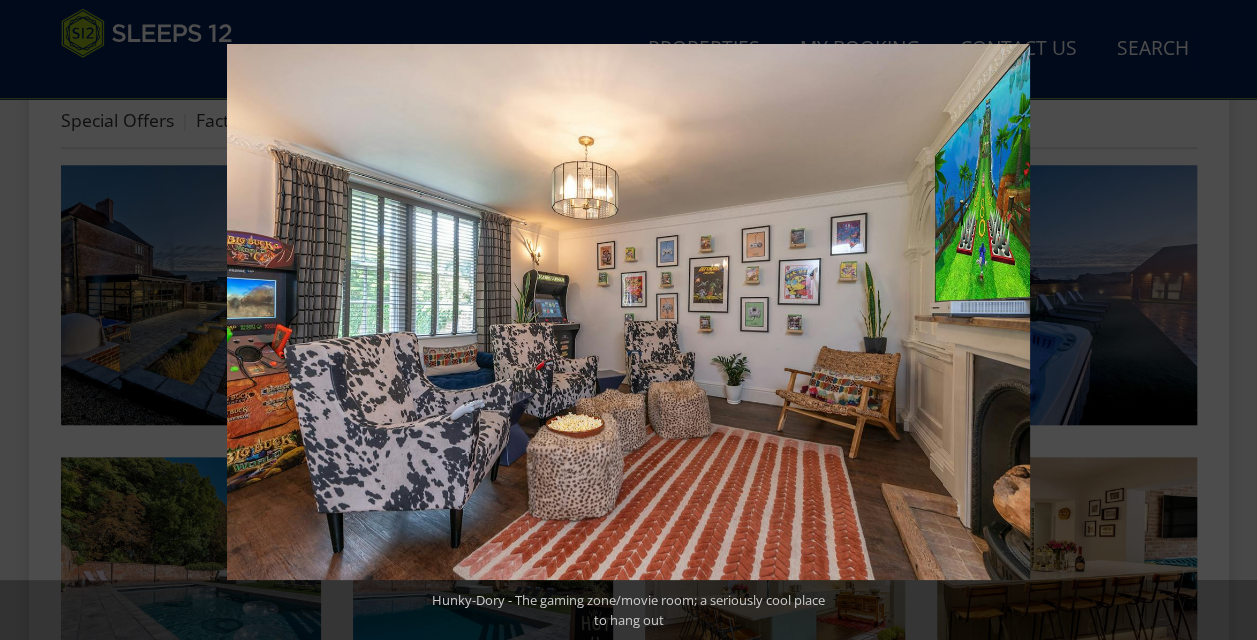 click at bounding box center [1222, 320] 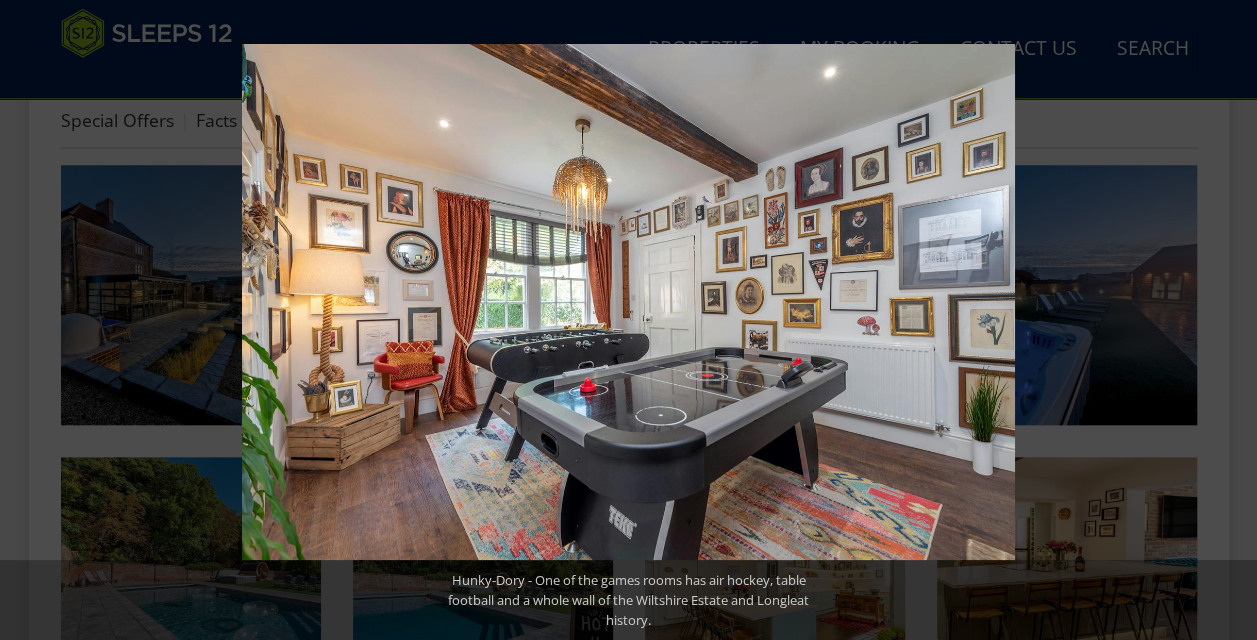 click at bounding box center [1222, 320] 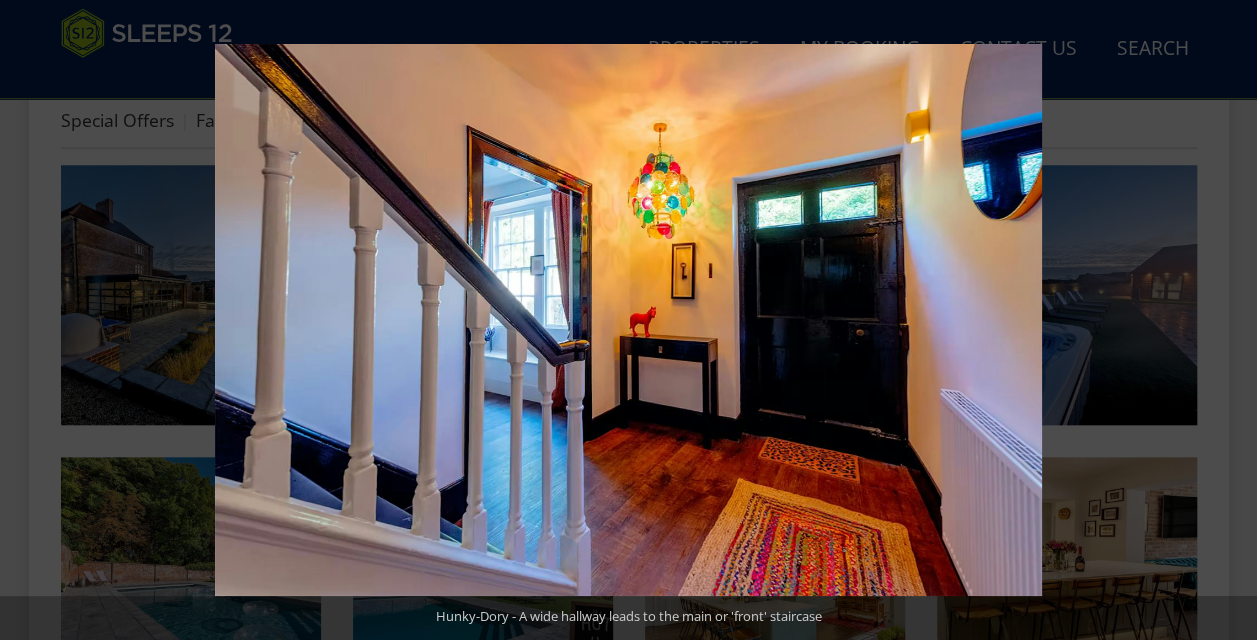 click at bounding box center (1222, 320) 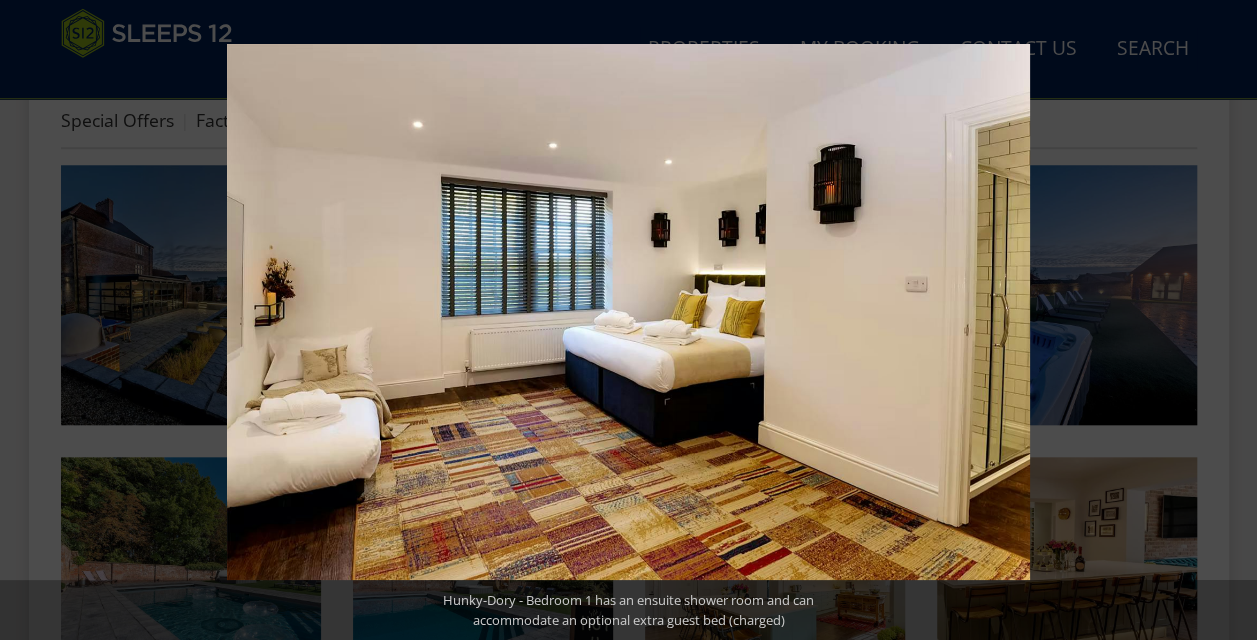 click at bounding box center [1222, 320] 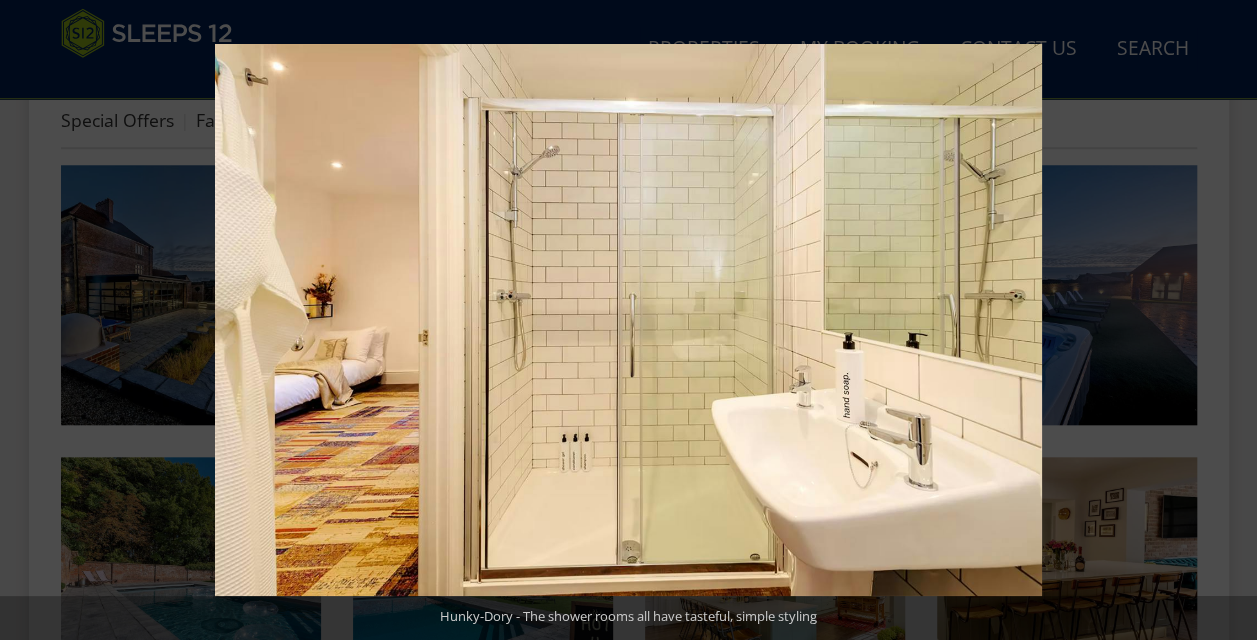 click at bounding box center (1222, 320) 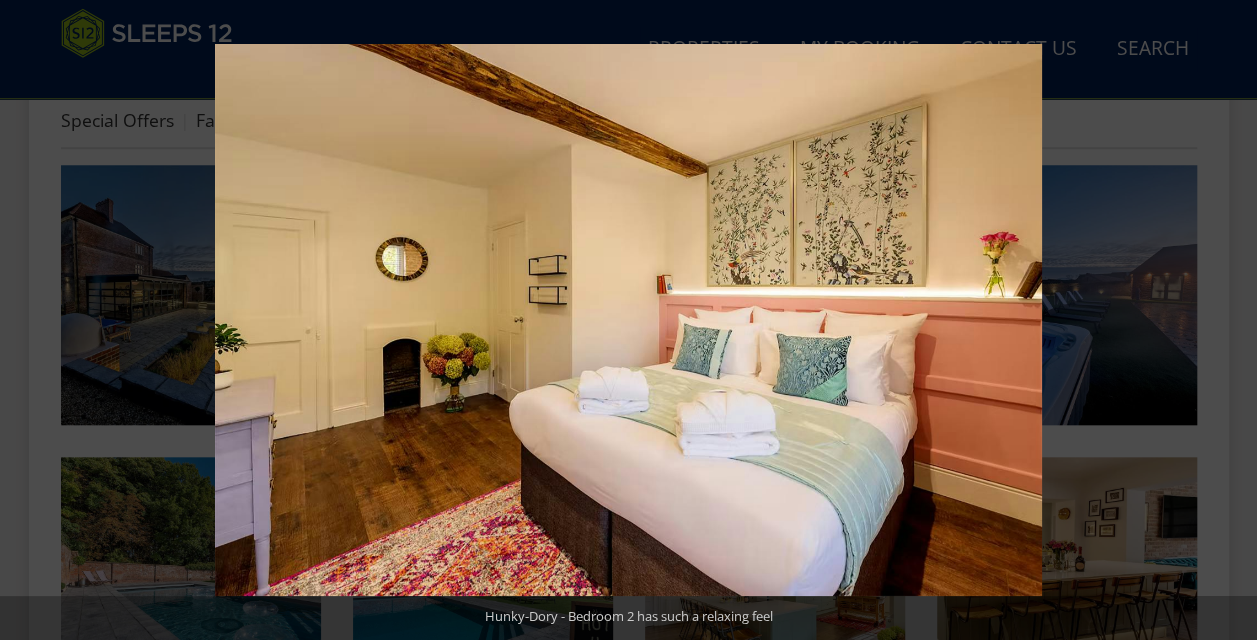 click at bounding box center (1222, 320) 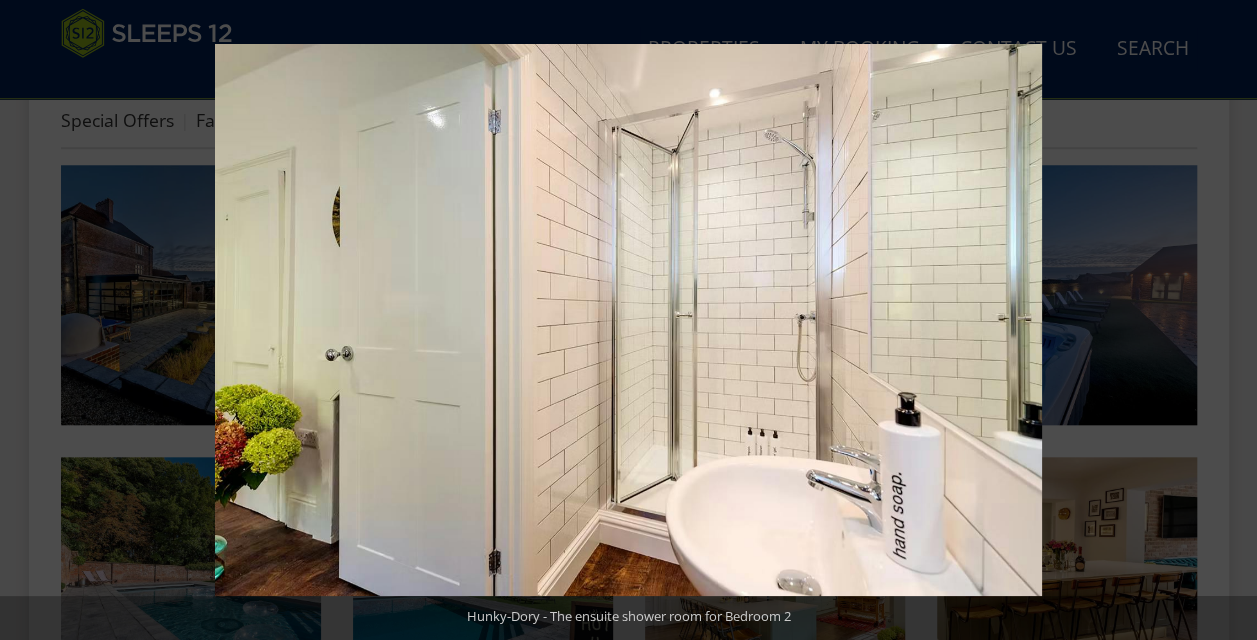 click at bounding box center (1222, 320) 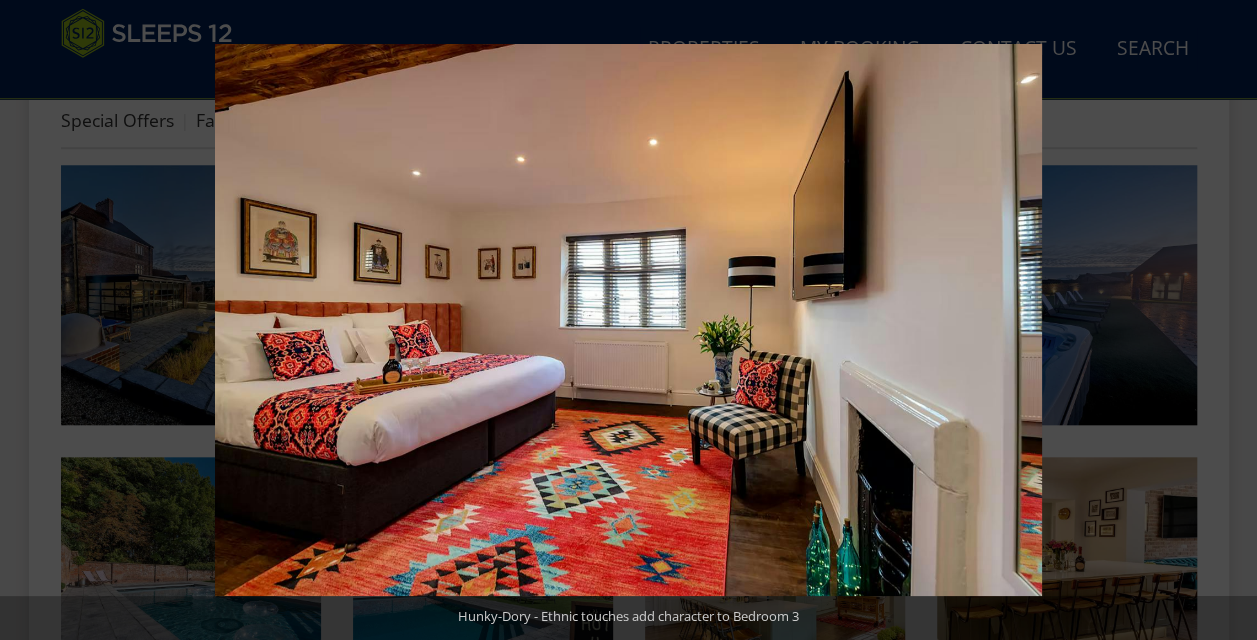 click at bounding box center [1222, 320] 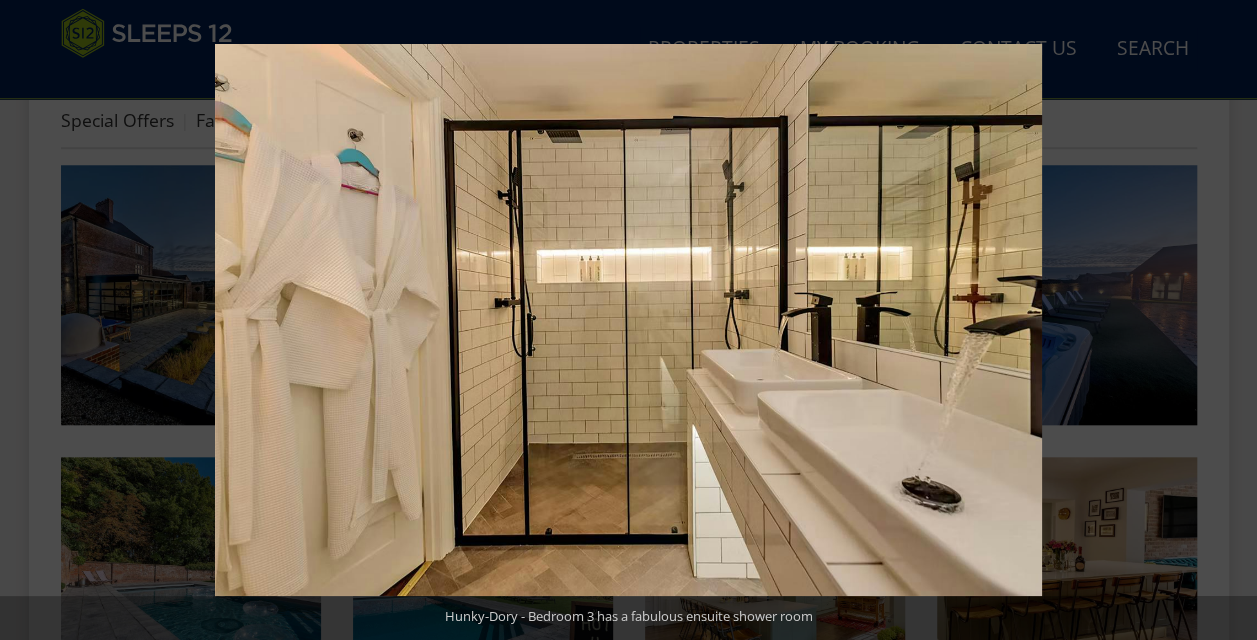 click at bounding box center (1222, 320) 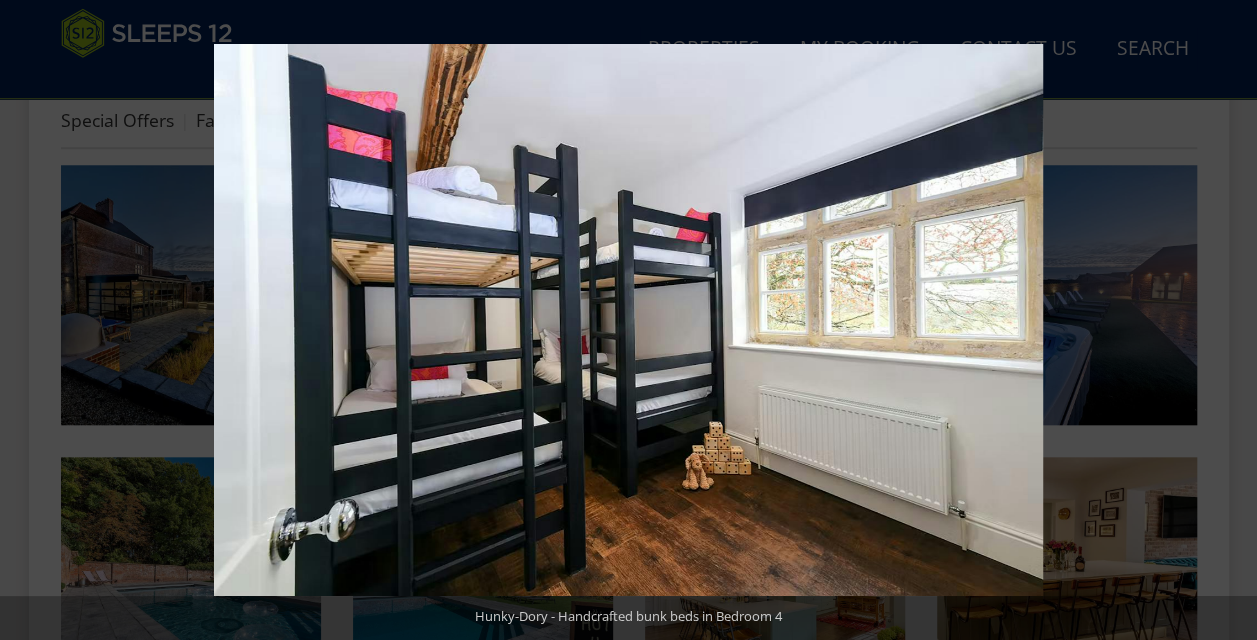 click at bounding box center [1222, 320] 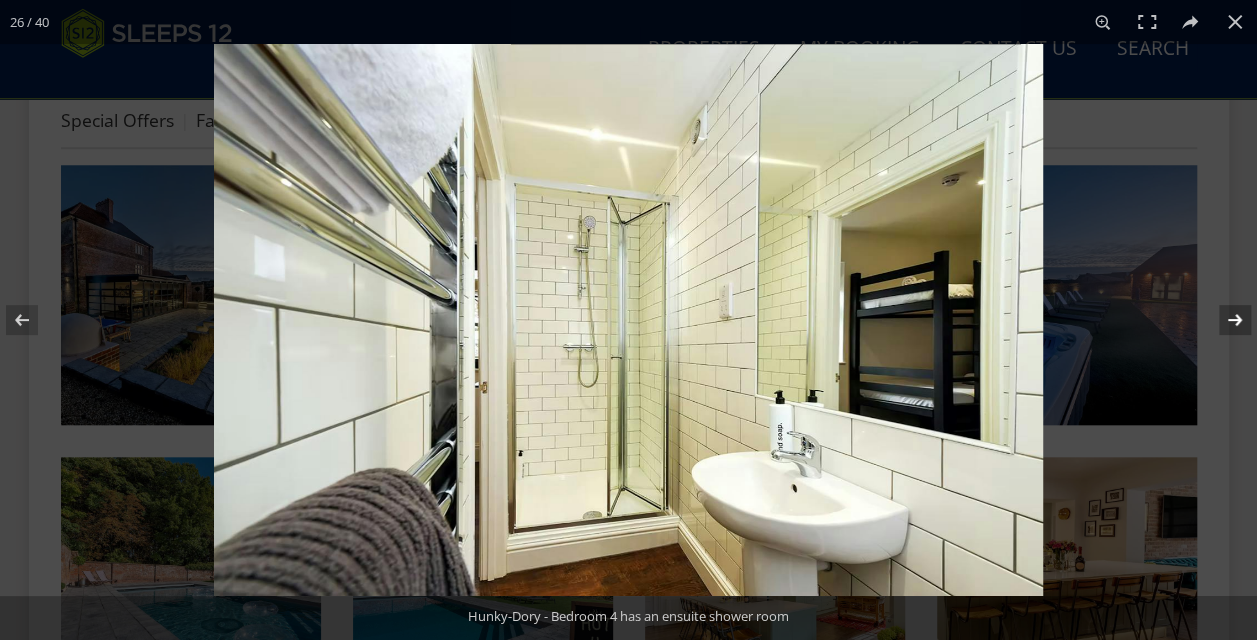 click at bounding box center [1222, 320] 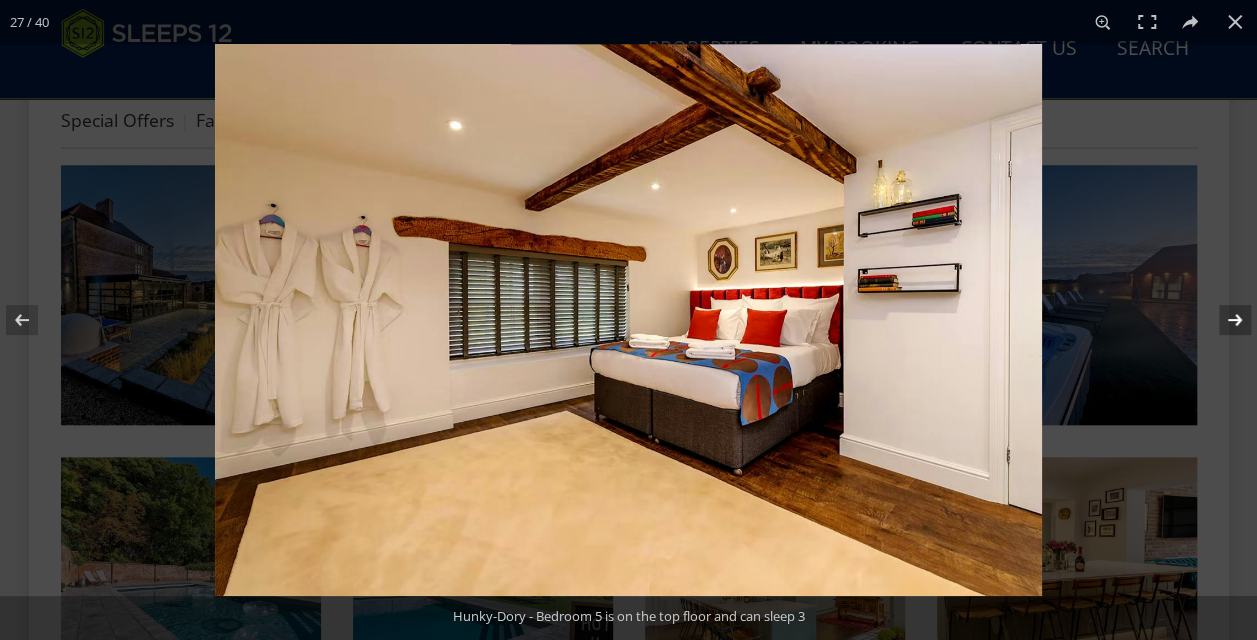 click at bounding box center (1222, 320) 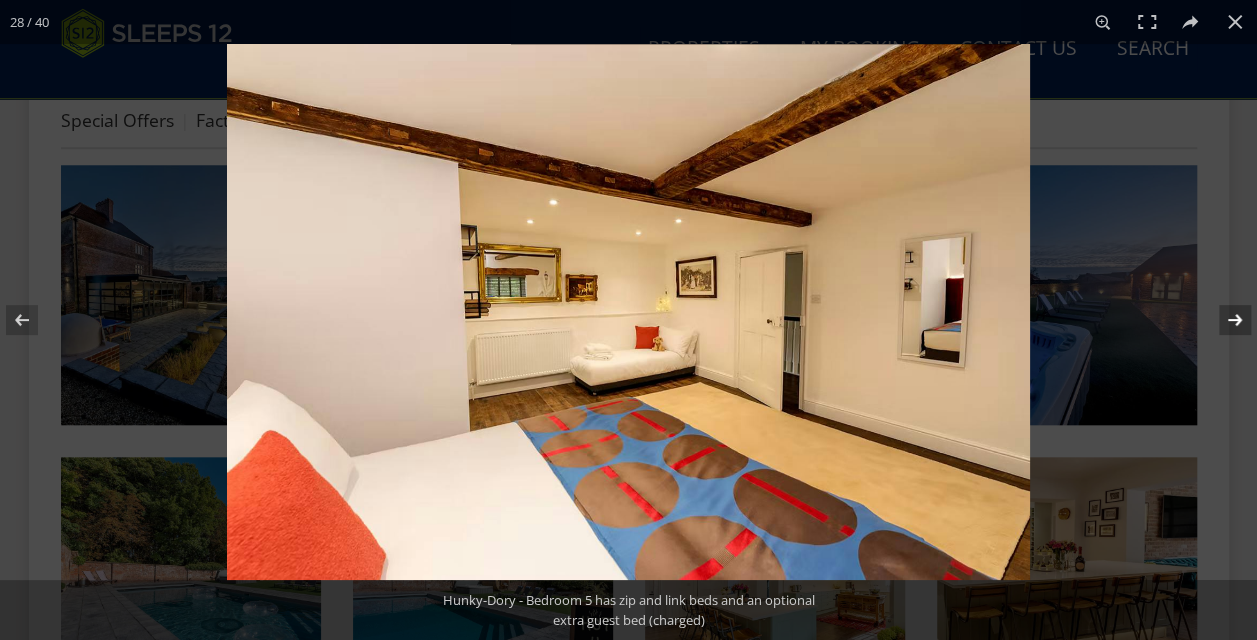 click at bounding box center [1222, 320] 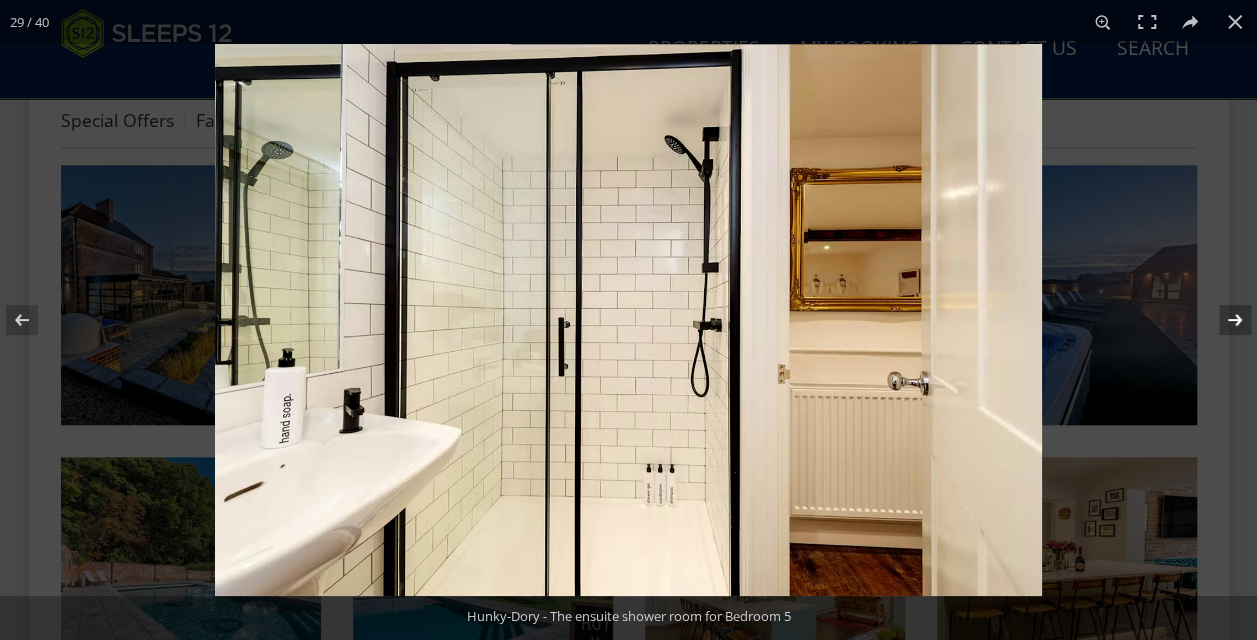 click at bounding box center [1222, 320] 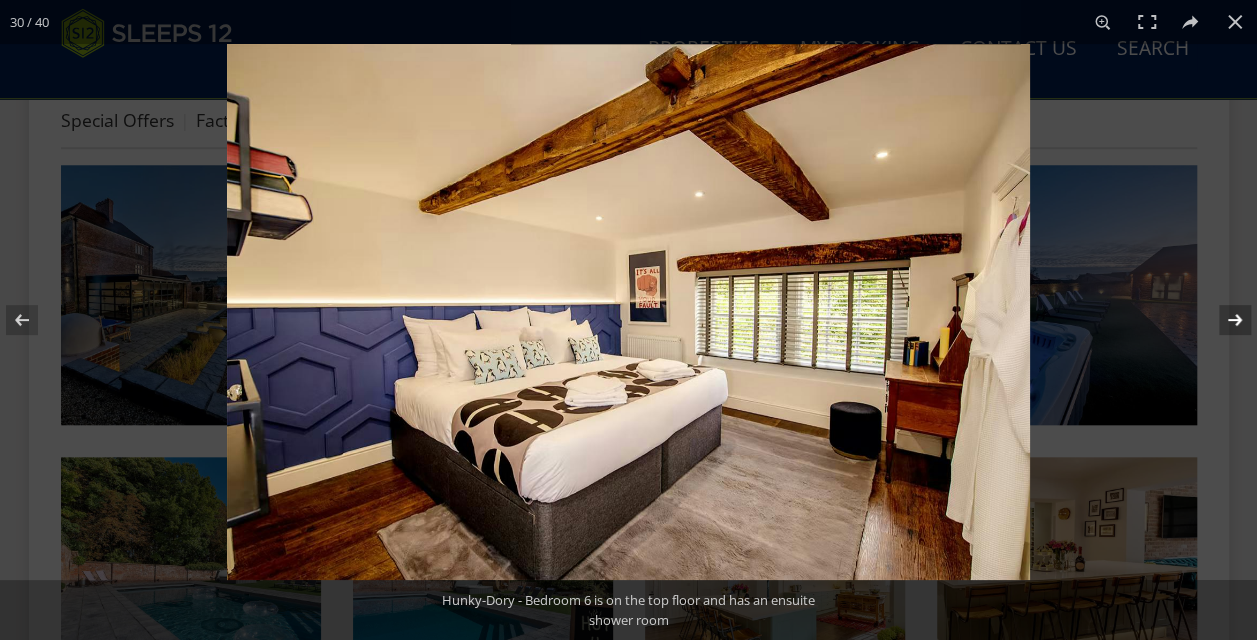 click at bounding box center (1222, 320) 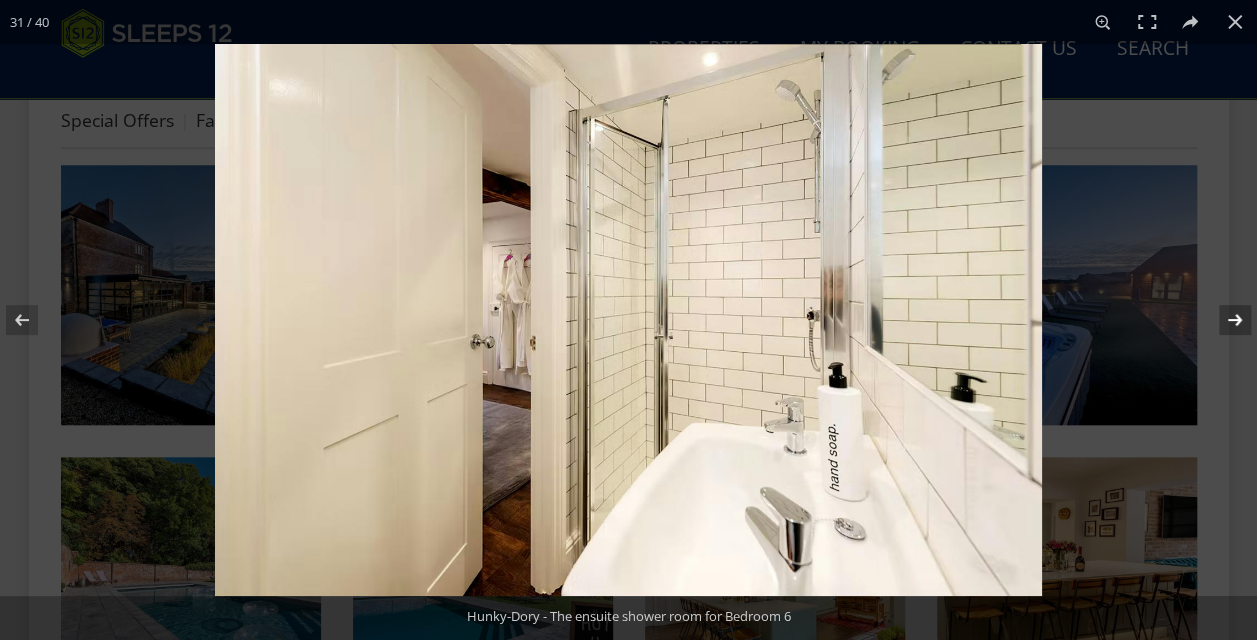 click at bounding box center (1222, 320) 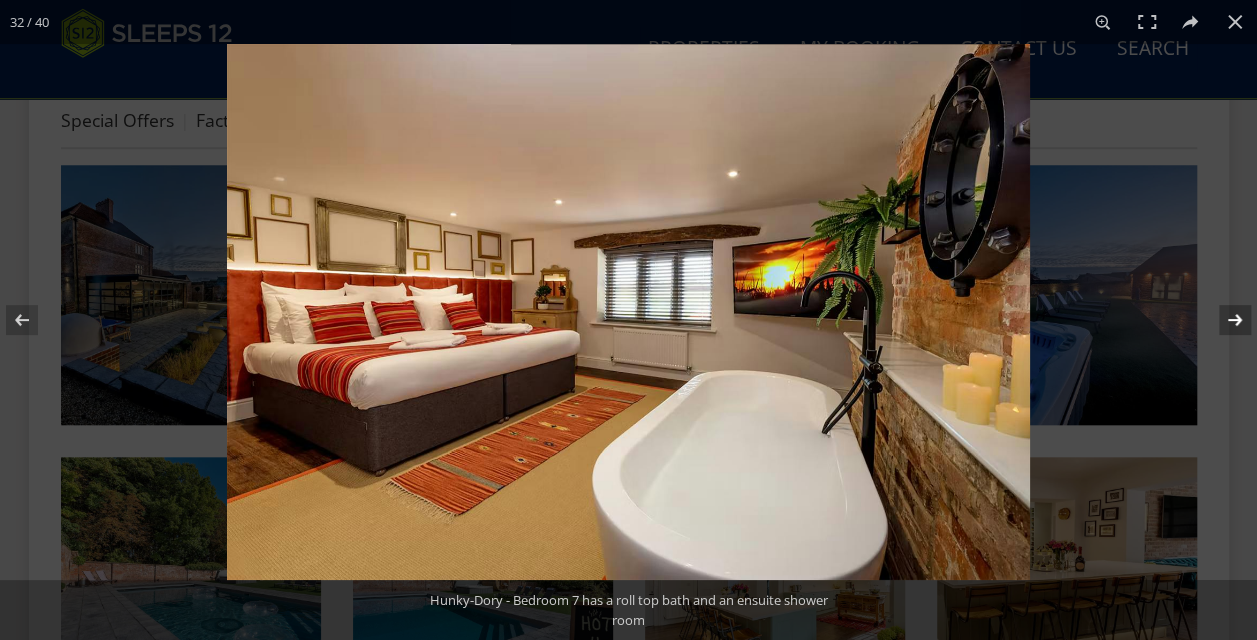 click at bounding box center (1222, 320) 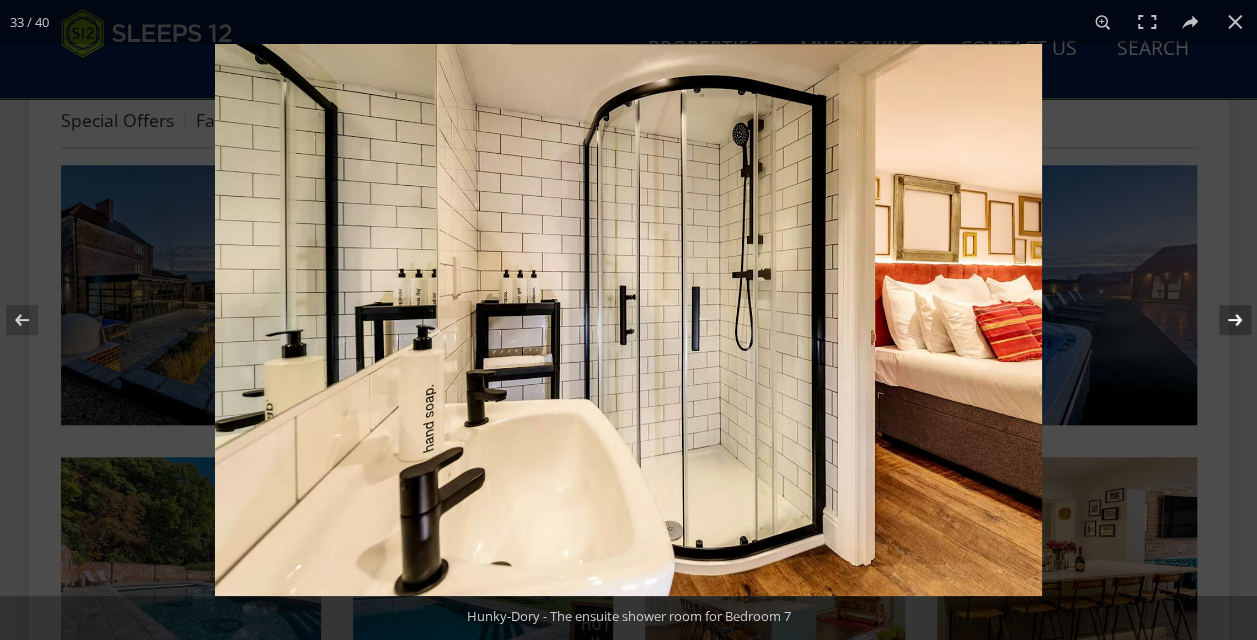 click at bounding box center [1222, 320] 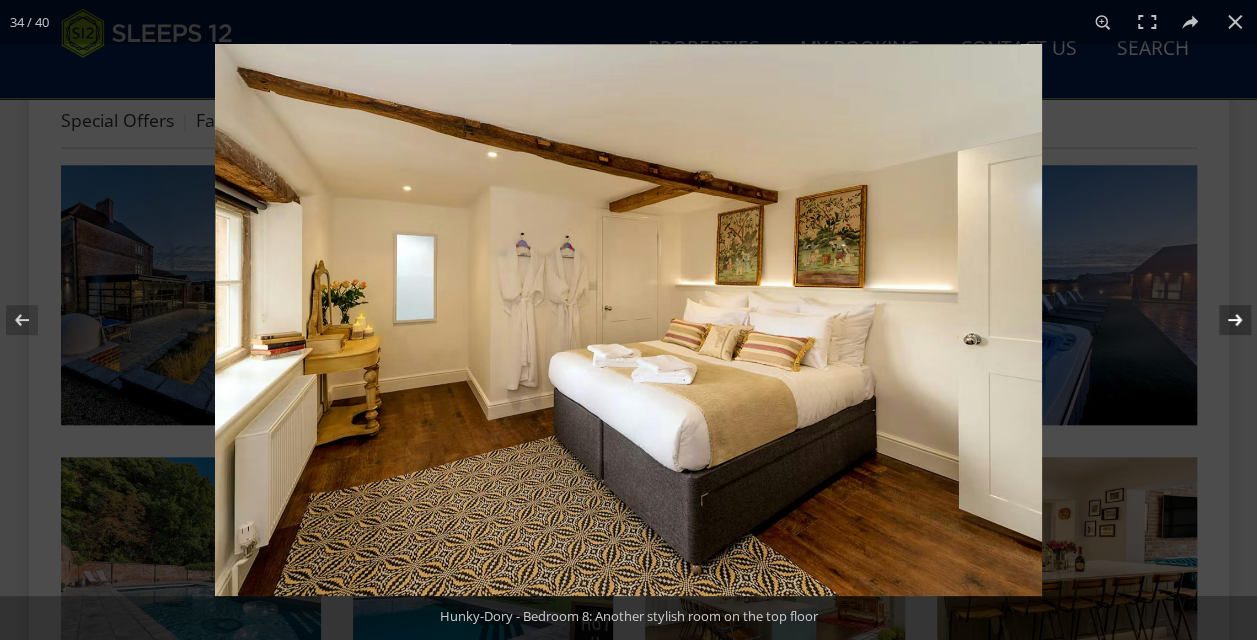 click at bounding box center (1222, 320) 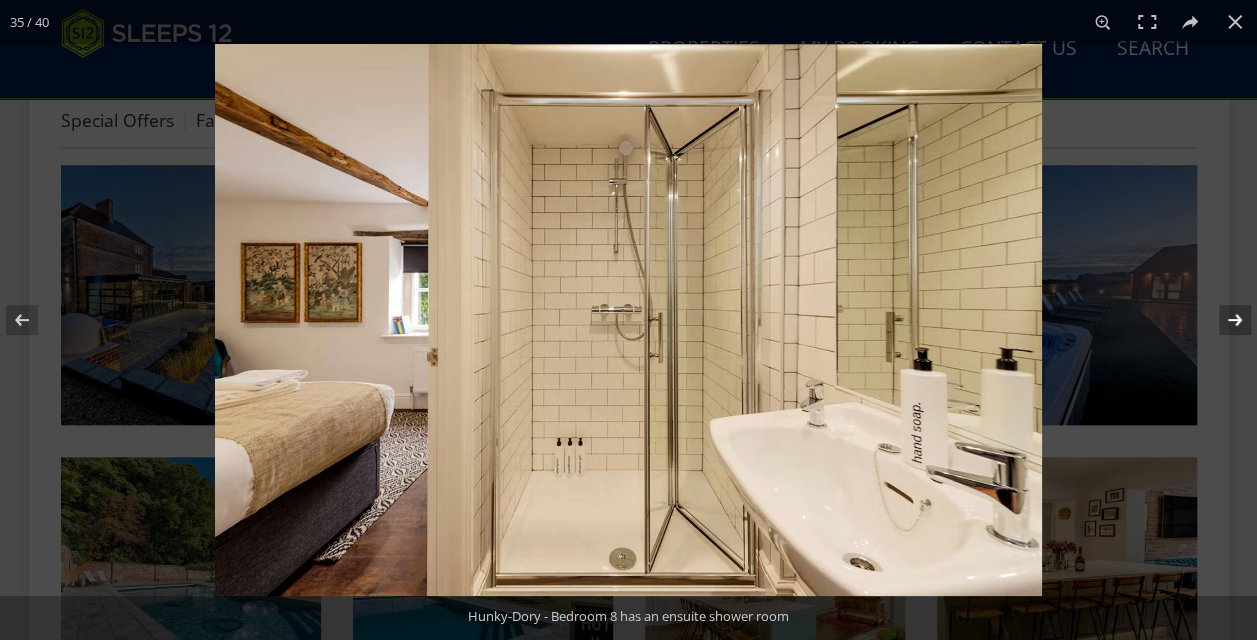click at bounding box center (1222, 320) 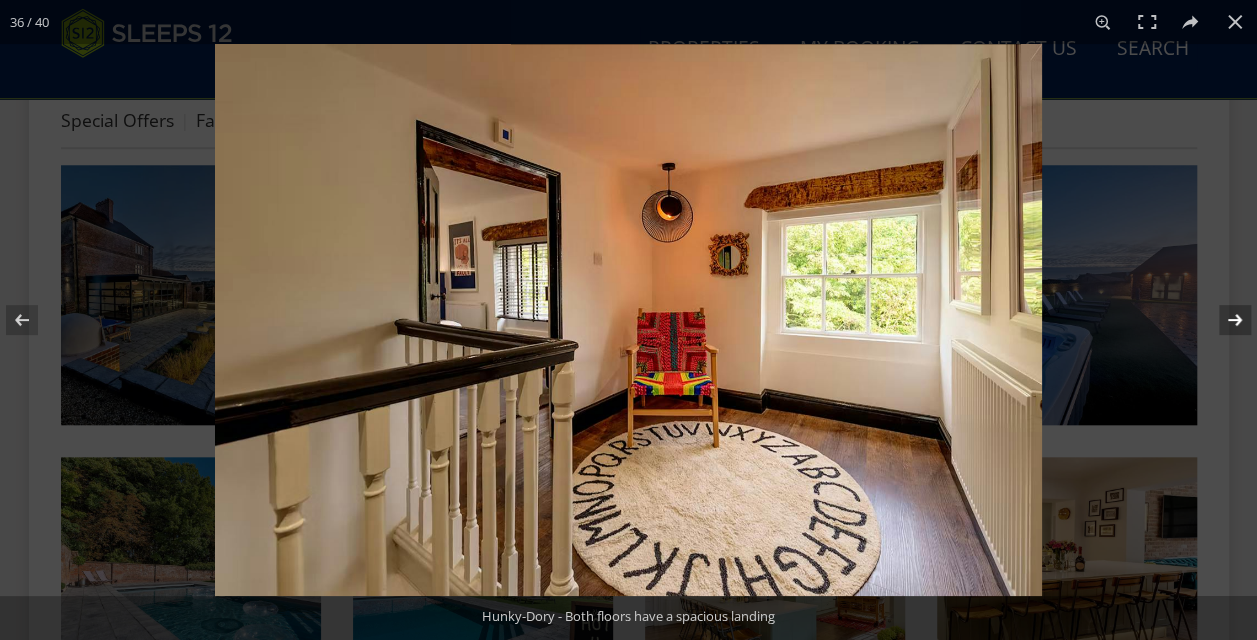 click at bounding box center [1222, 320] 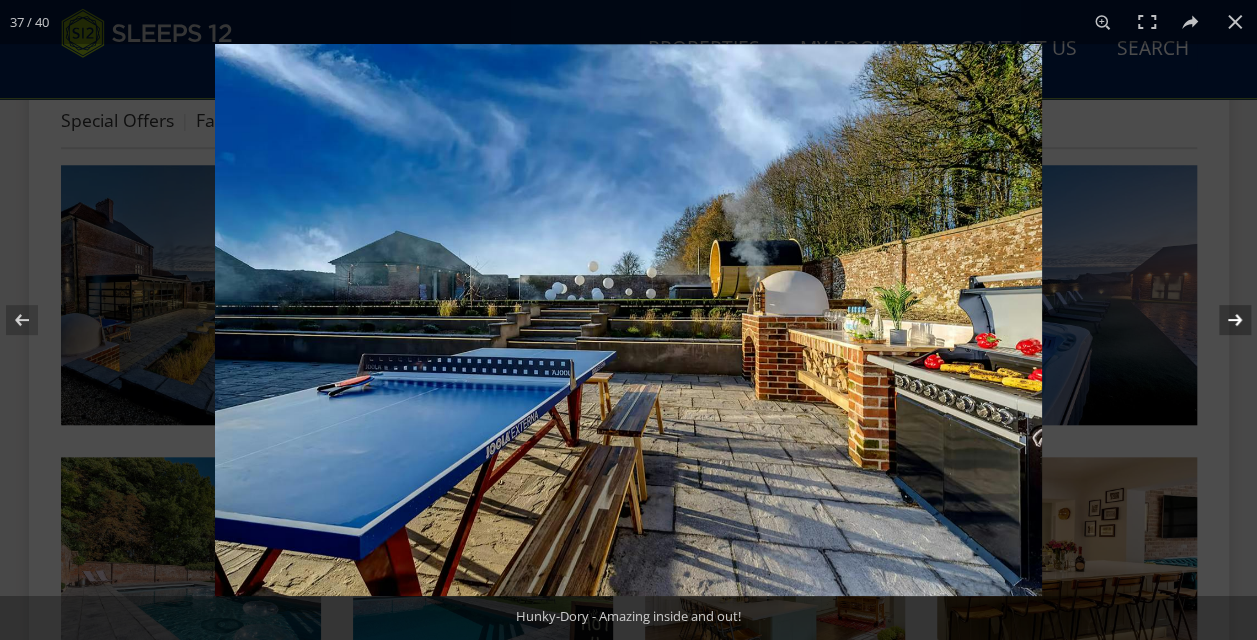 click at bounding box center [1222, 320] 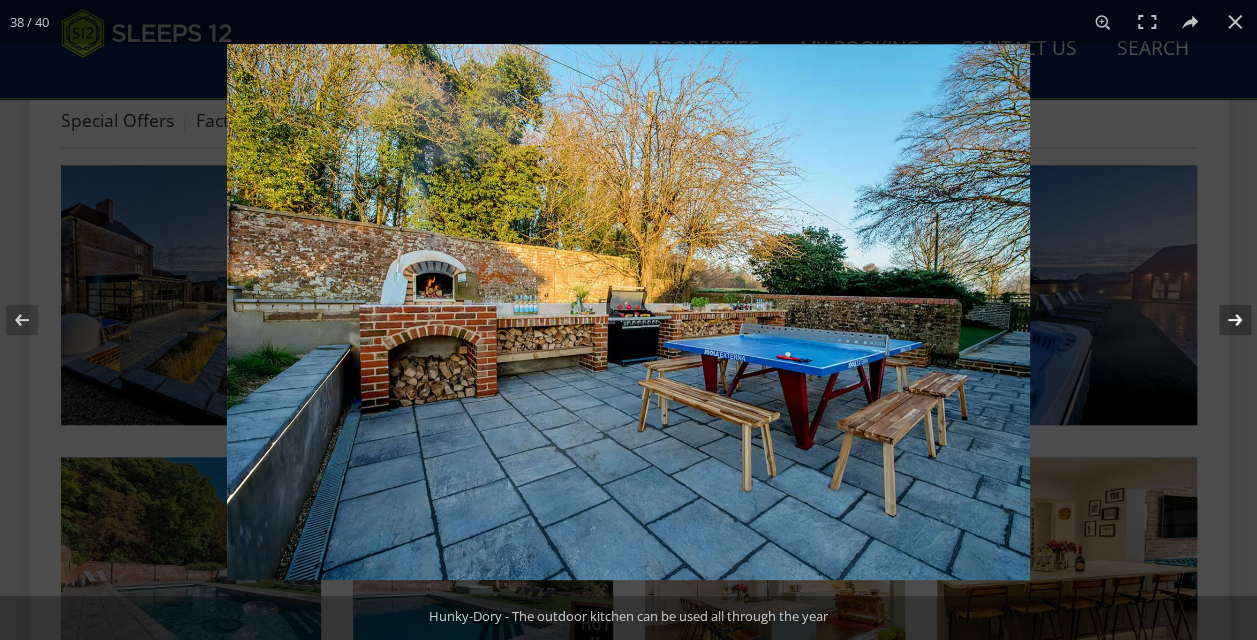 click at bounding box center (1222, 320) 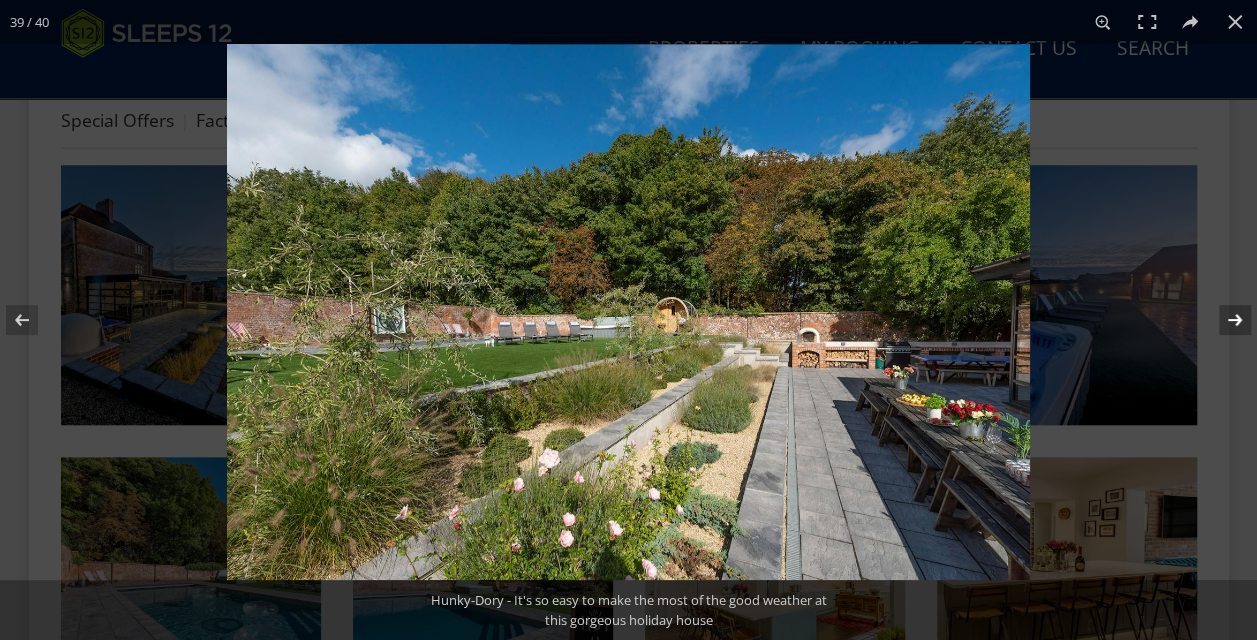 click at bounding box center (1222, 320) 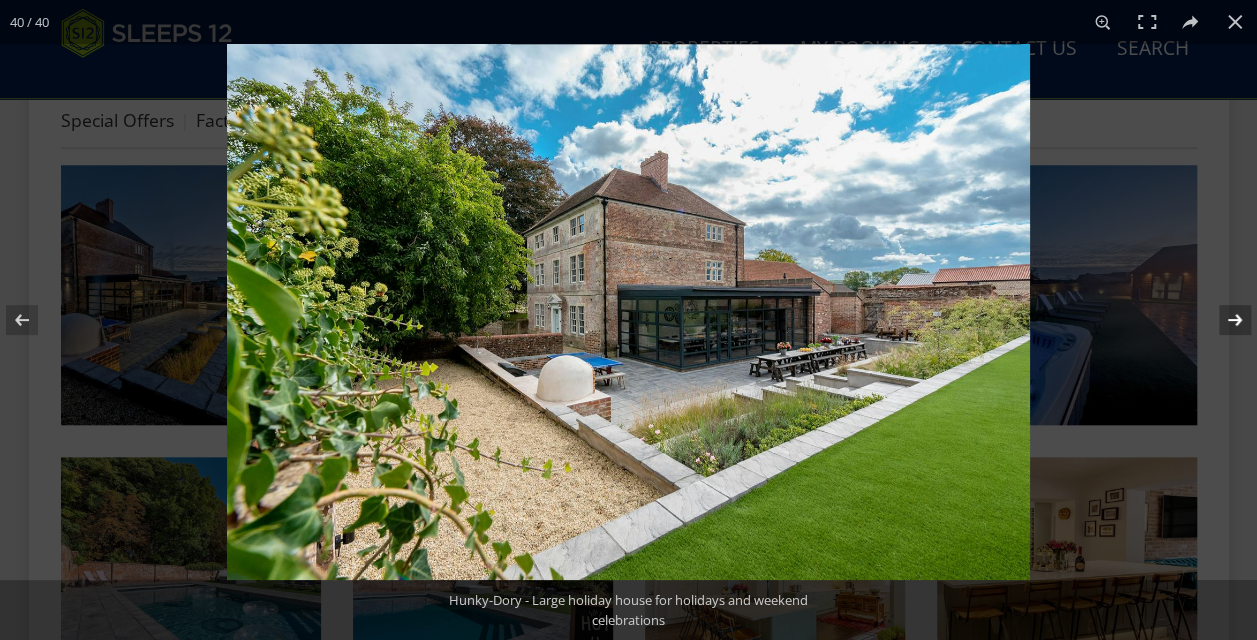 click at bounding box center [1222, 320] 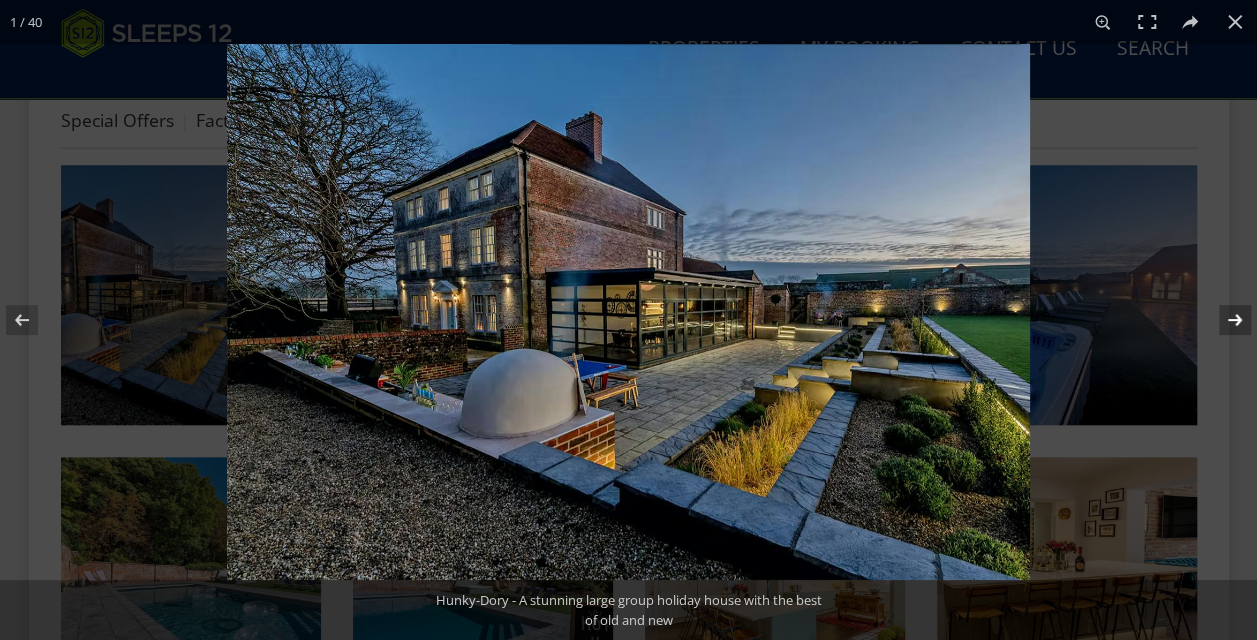 click at bounding box center (1222, 320) 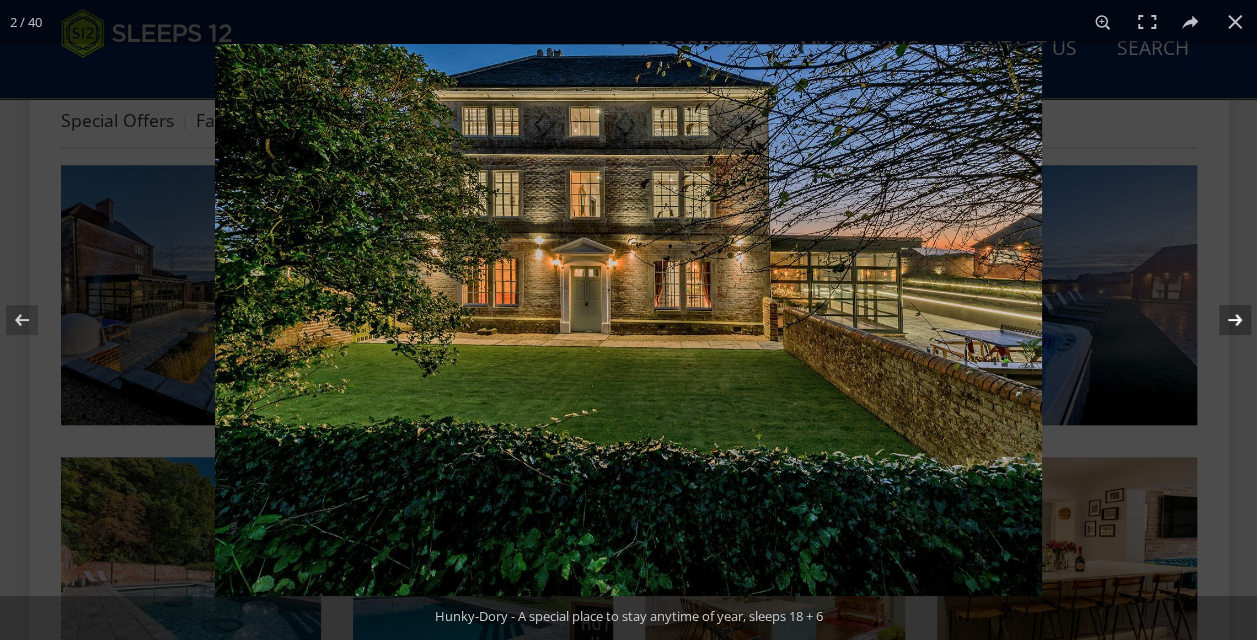 click at bounding box center [1222, 320] 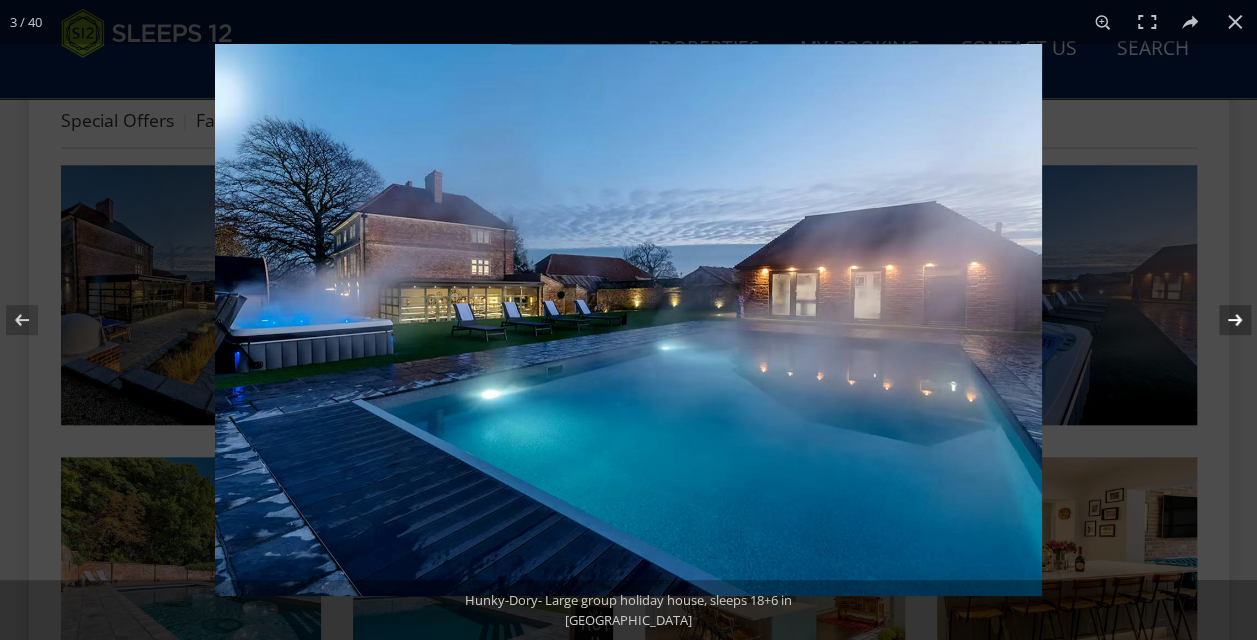 click at bounding box center [1222, 320] 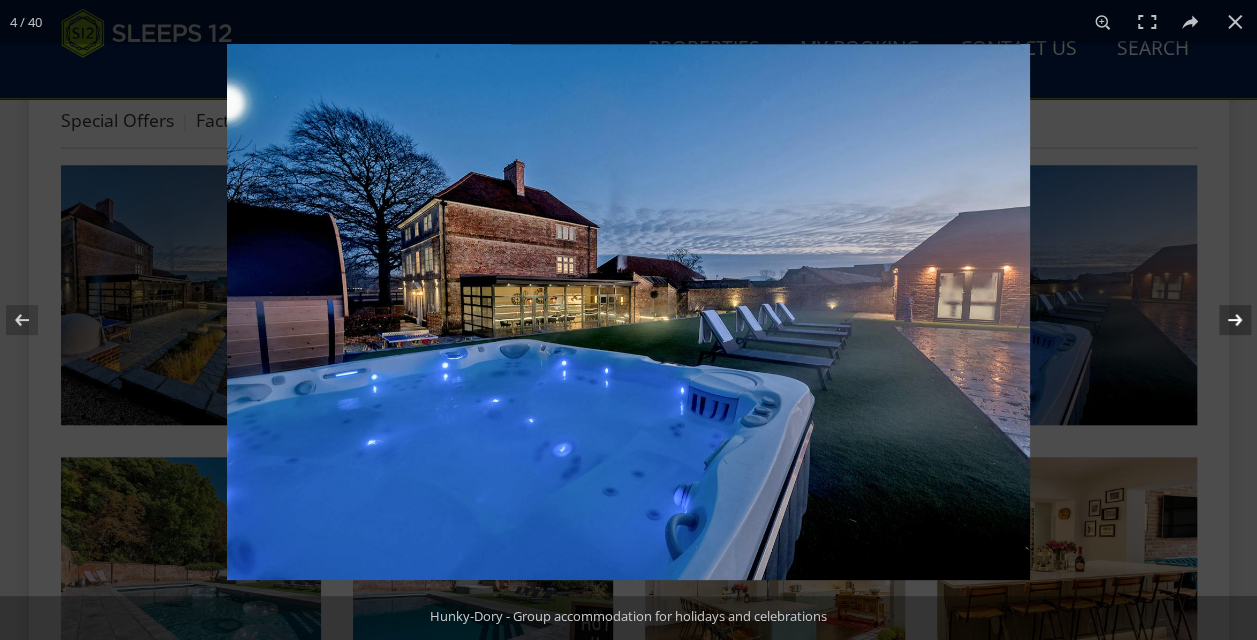 click at bounding box center (1222, 320) 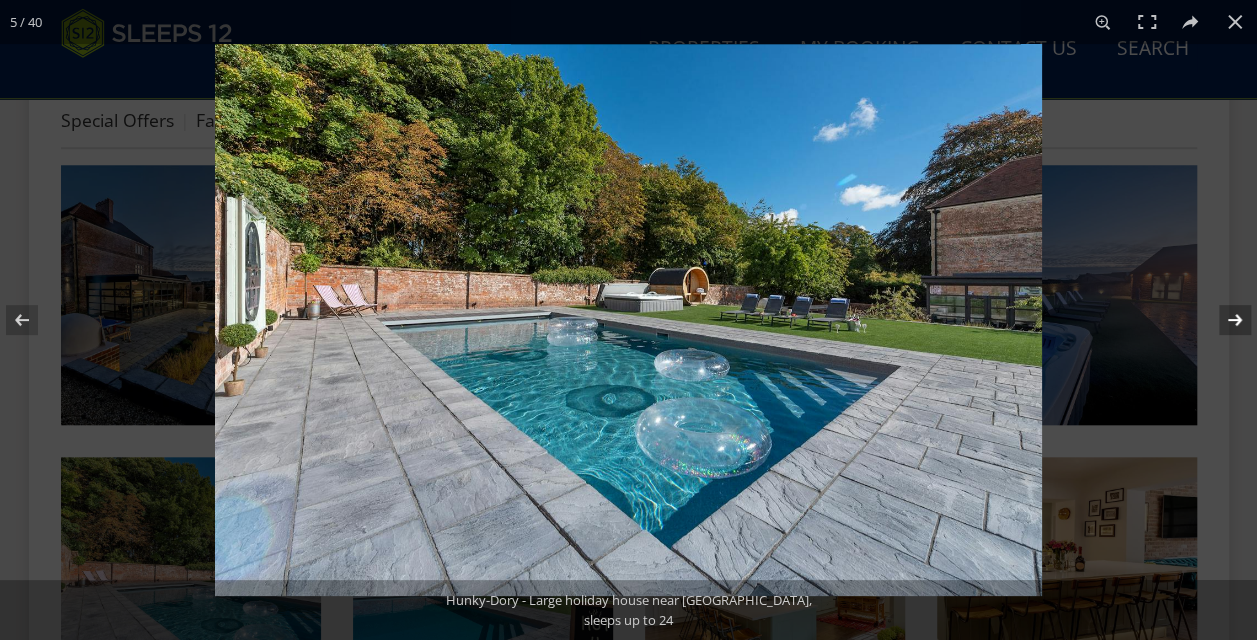 click at bounding box center [1222, 320] 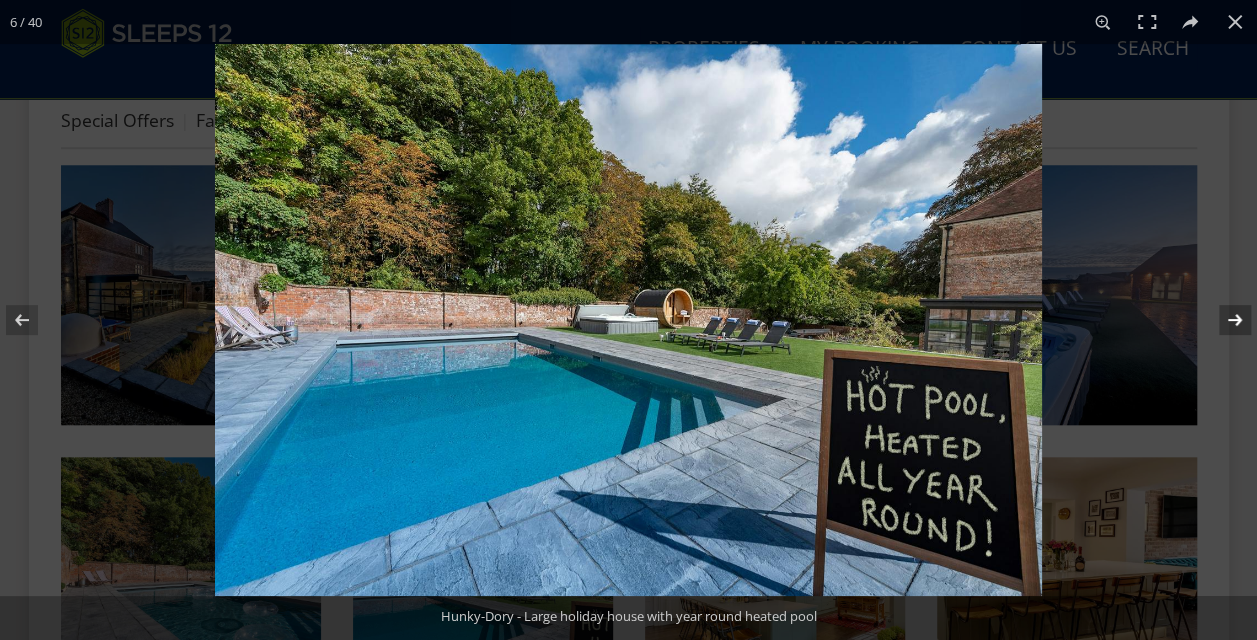 click at bounding box center [1222, 320] 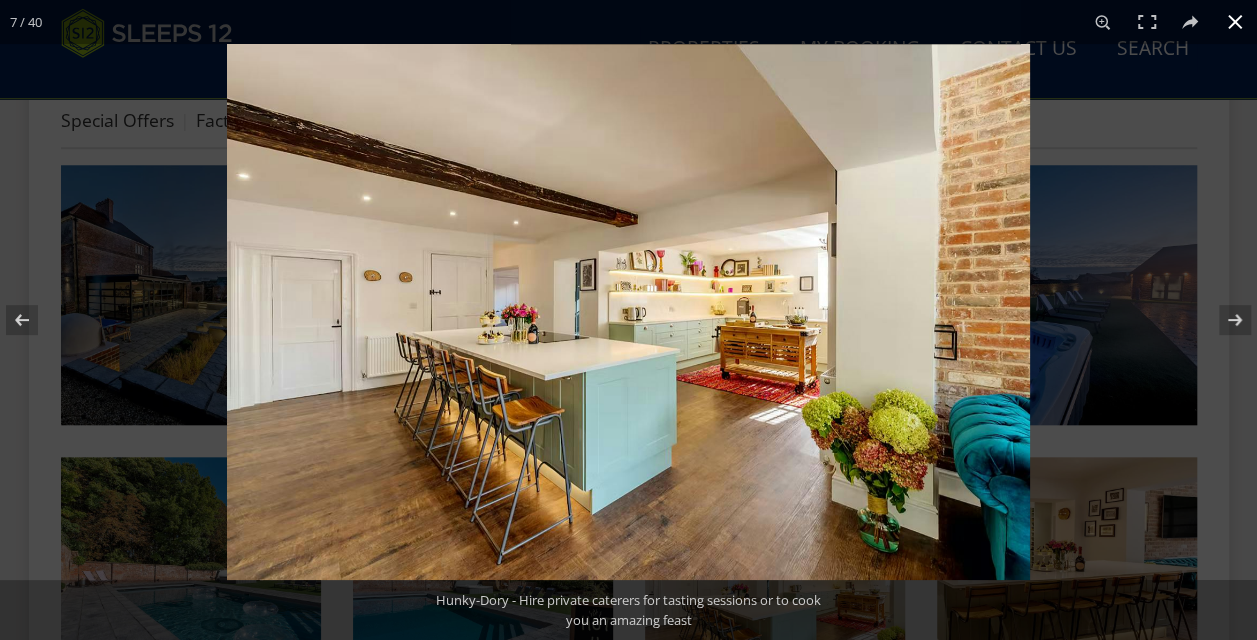 click at bounding box center (1235, 22) 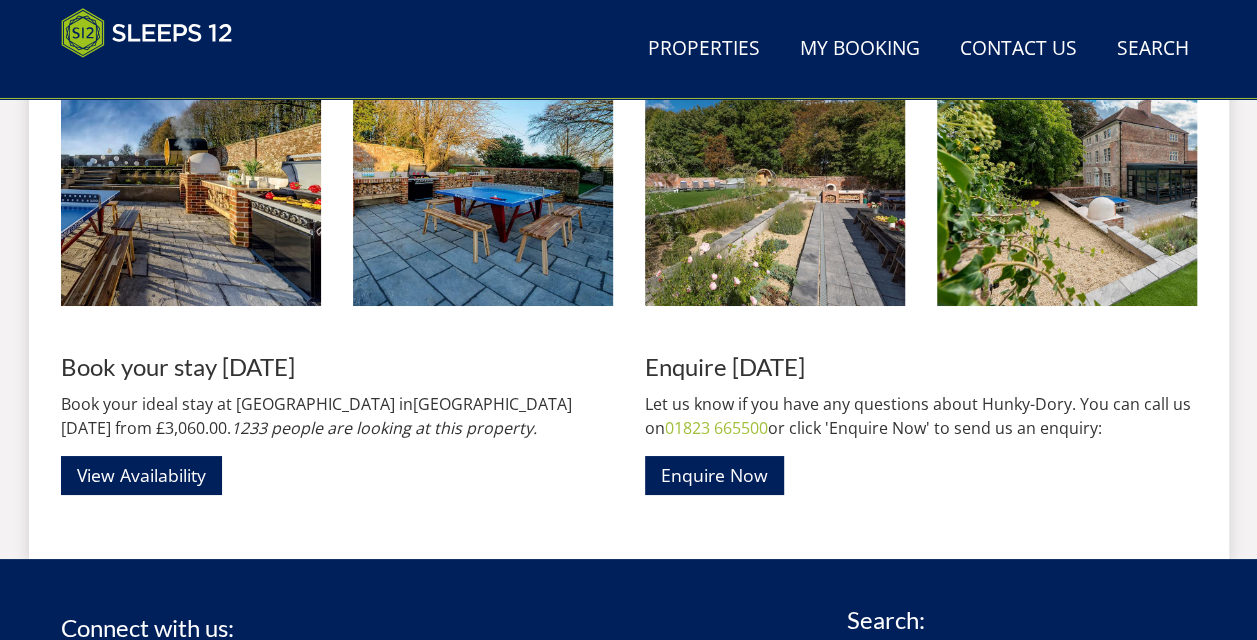 scroll, scrollTop: 3518, scrollLeft: 0, axis: vertical 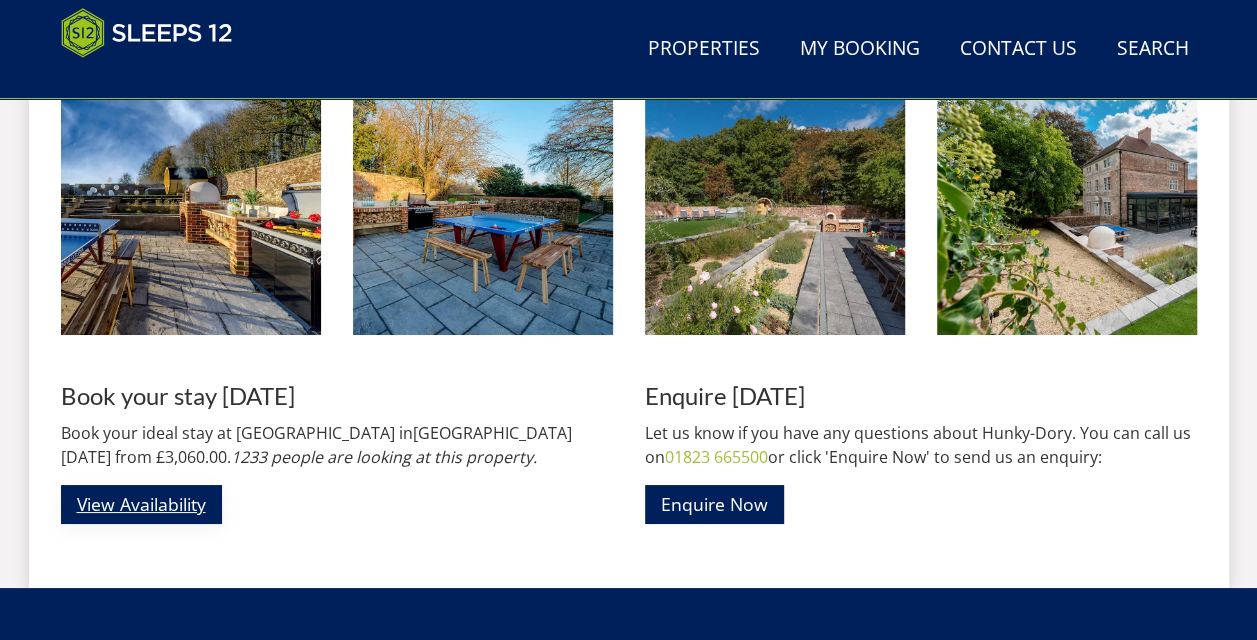 click on "View Availability" at bounding box center [141, 504] 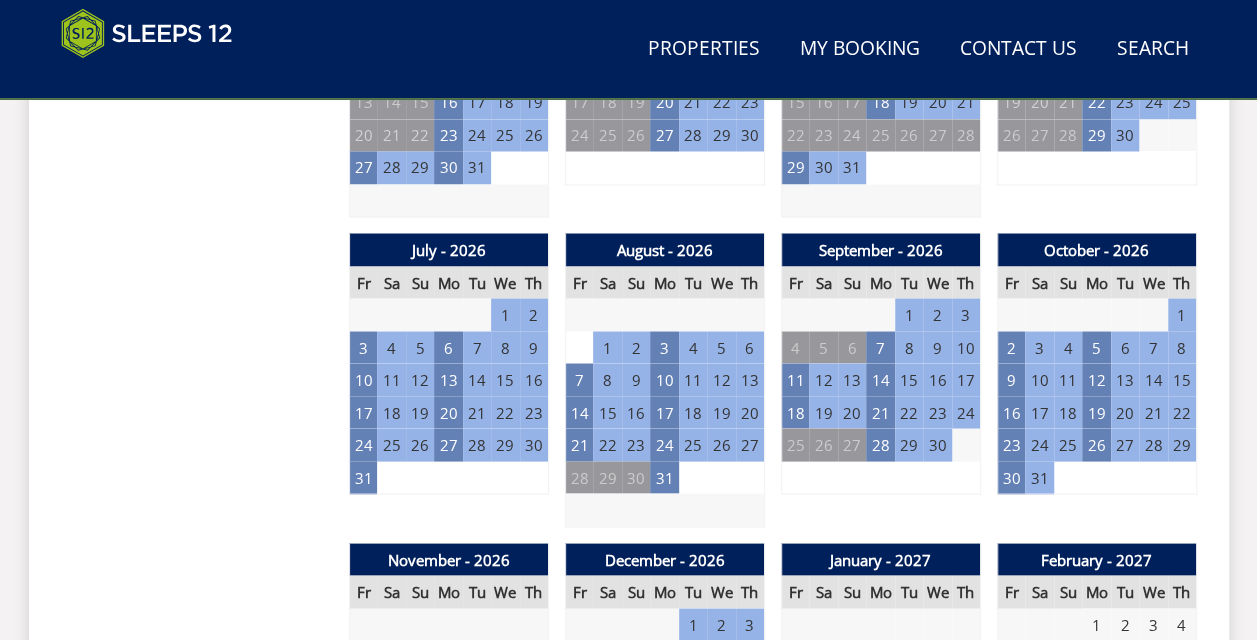 scroll, scrollTop: 1700, scrollLeft: 0, axis: vertical 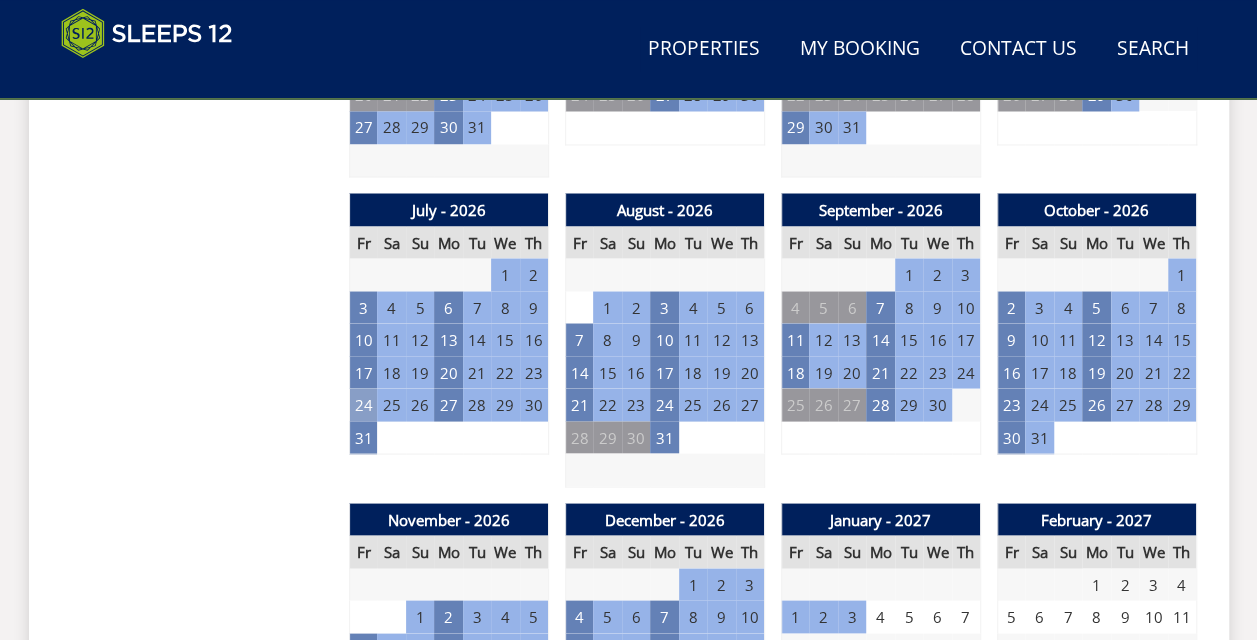 click on "24" at bounding box center [363, 404] 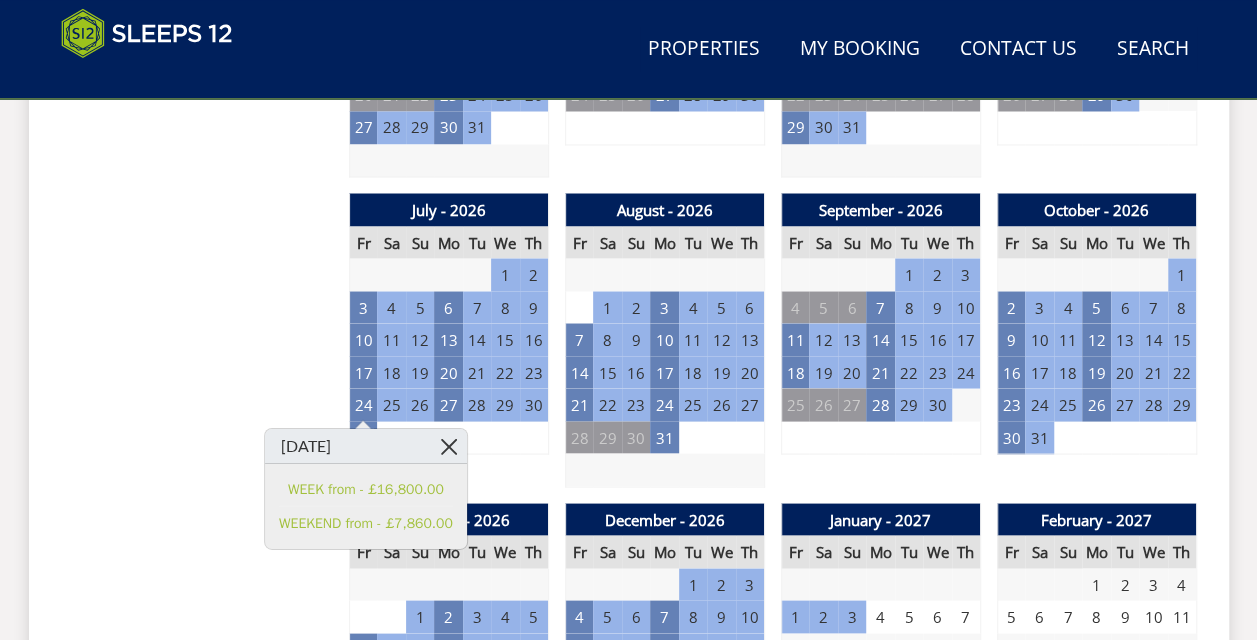 click at bounding box center [449, 445] 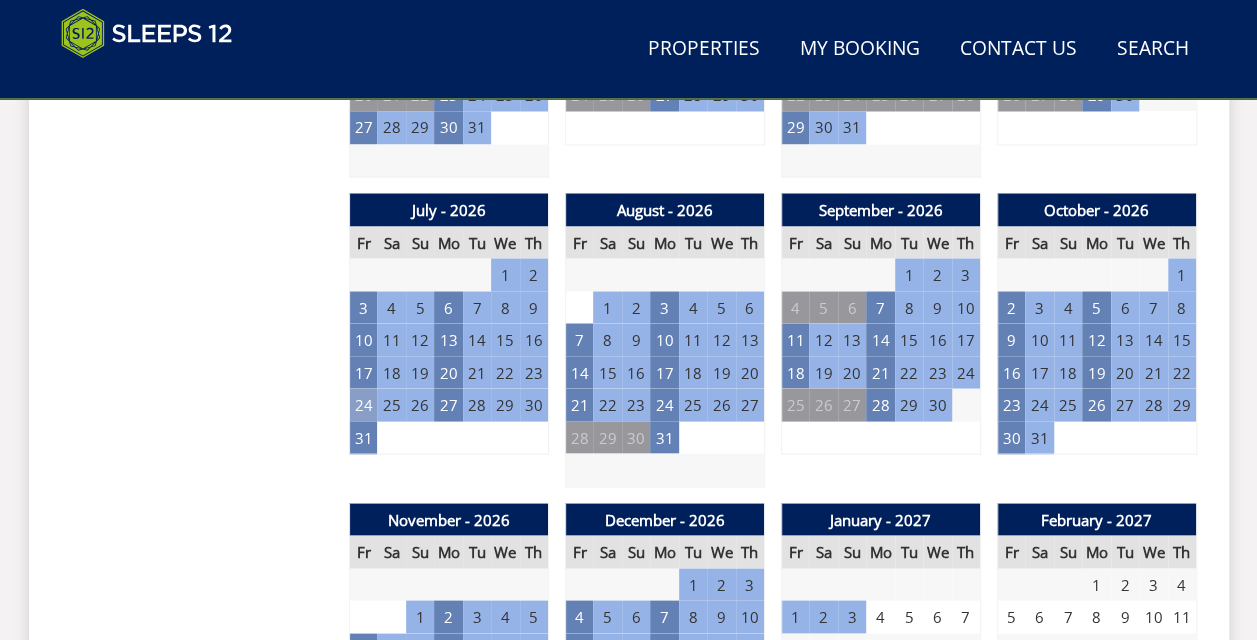 click on "24" at bounding box center [363, 404] 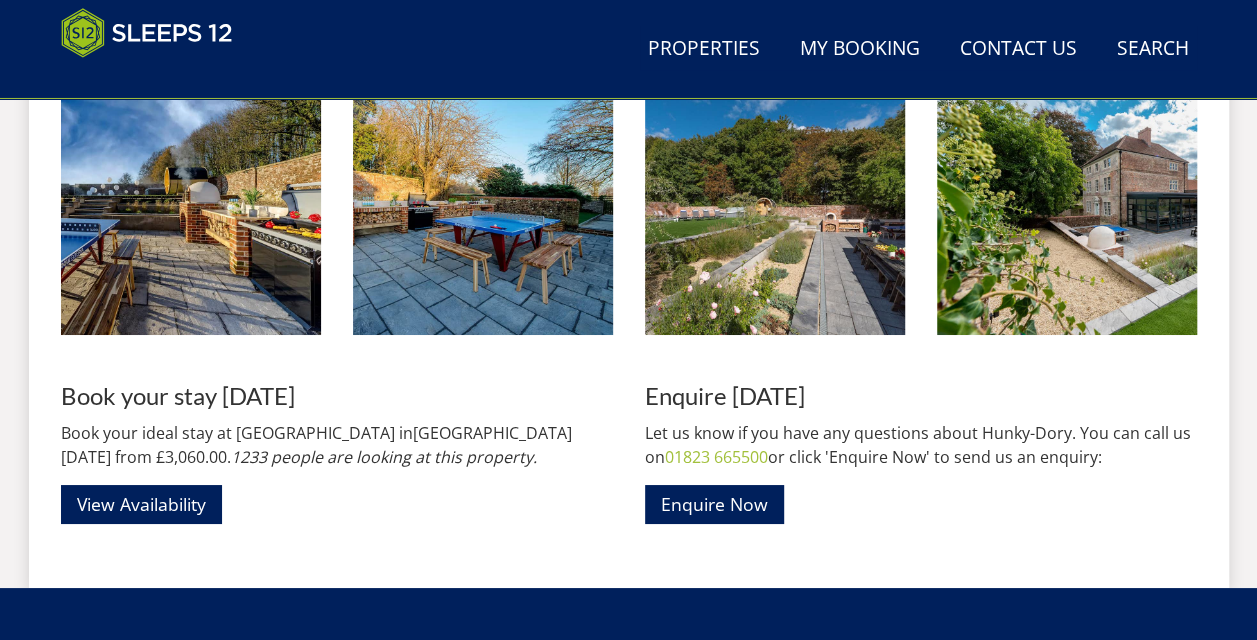 scroll, scrollTop: 3418, scrollLeft: 0, axis: vertical 